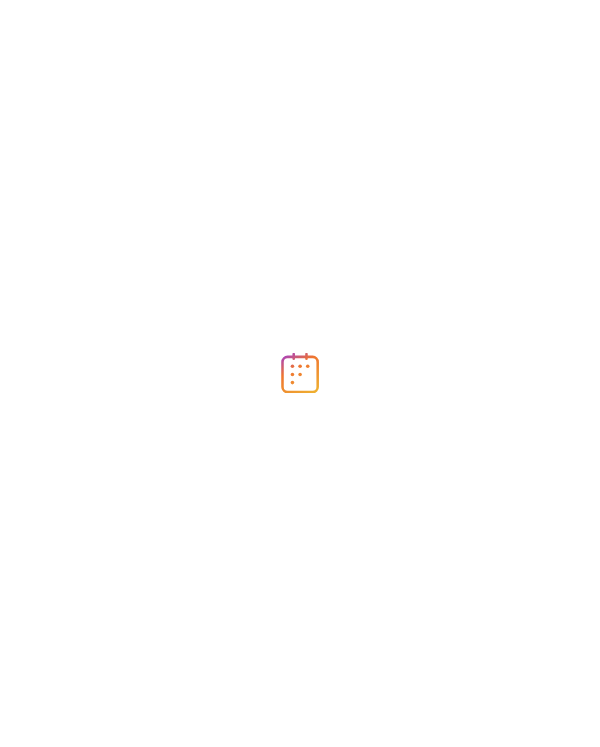 scroll, scrollTop: 0, scrollLeft: 0, axis: both 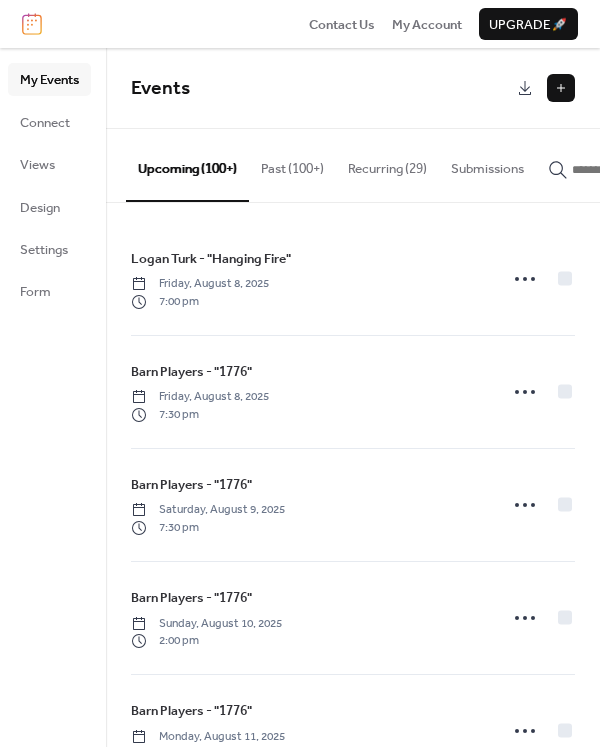 click at bounding box center (632, 170) 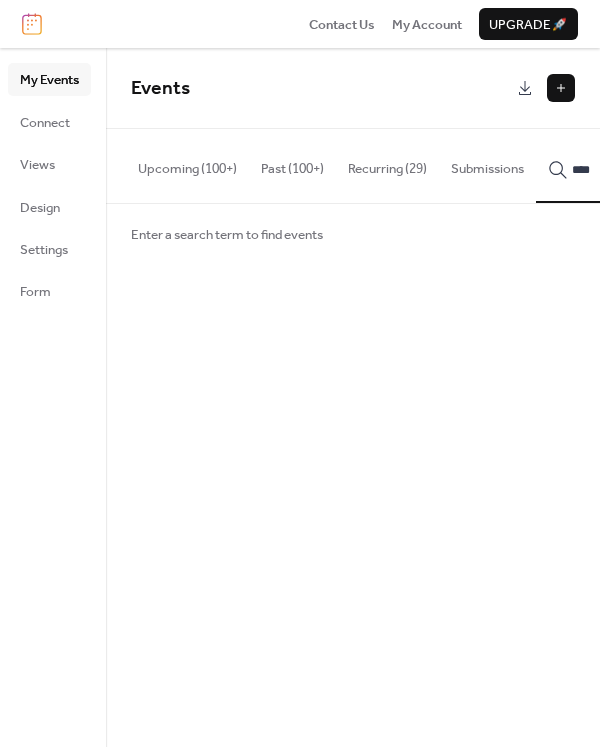 scroll, scrollTop: 0, scrollLeft: 133, axis: horizontal 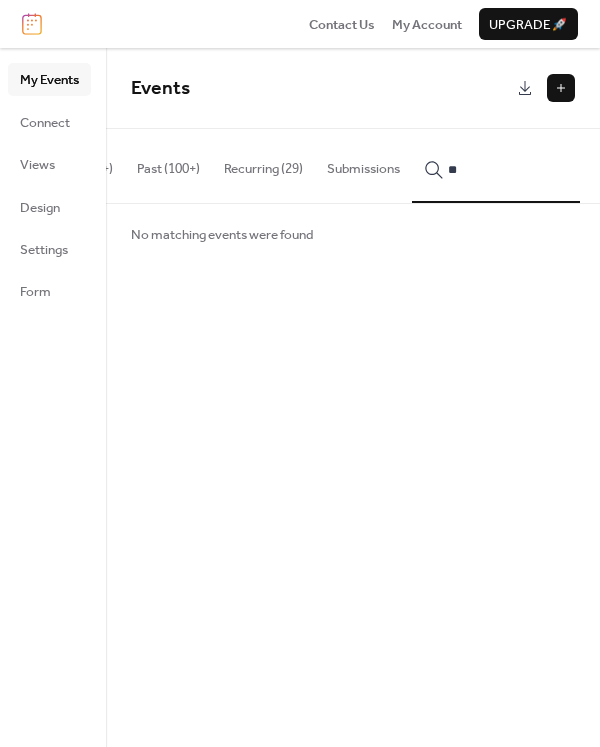 type on "*" 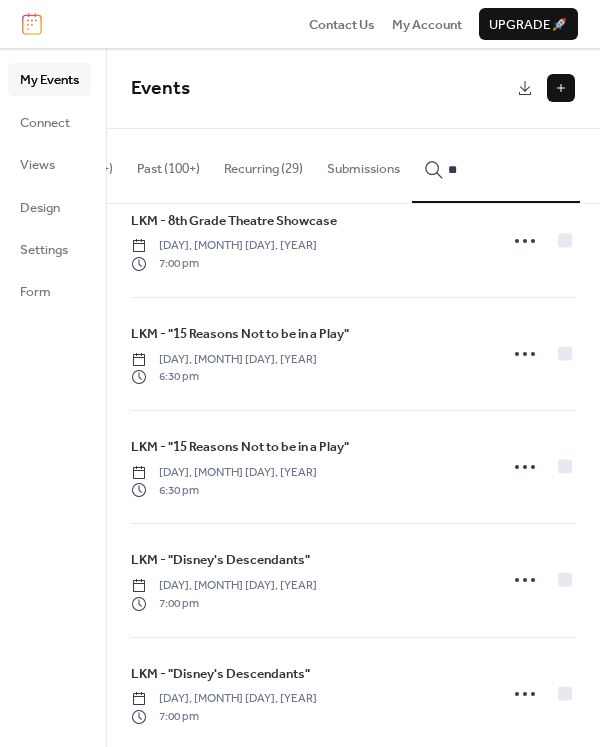scroll, scrollTop: 1168, scrollLeft: 0, axis: vertical 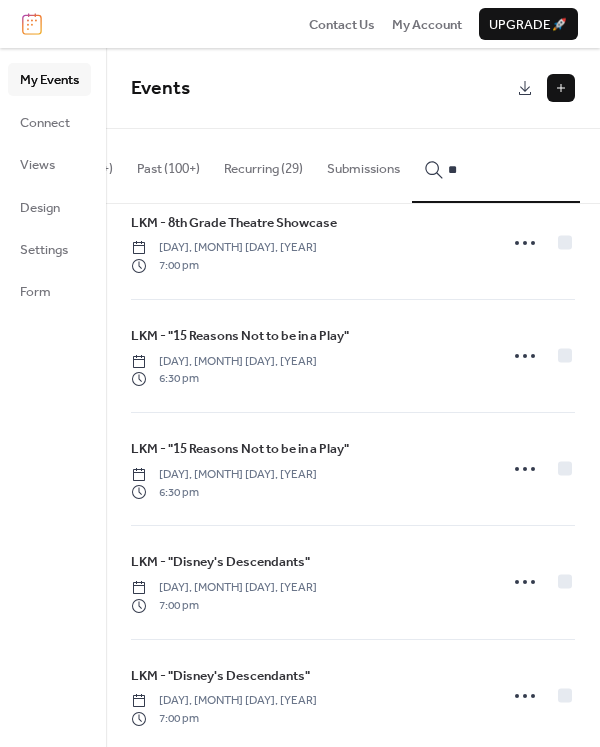 type on "**" 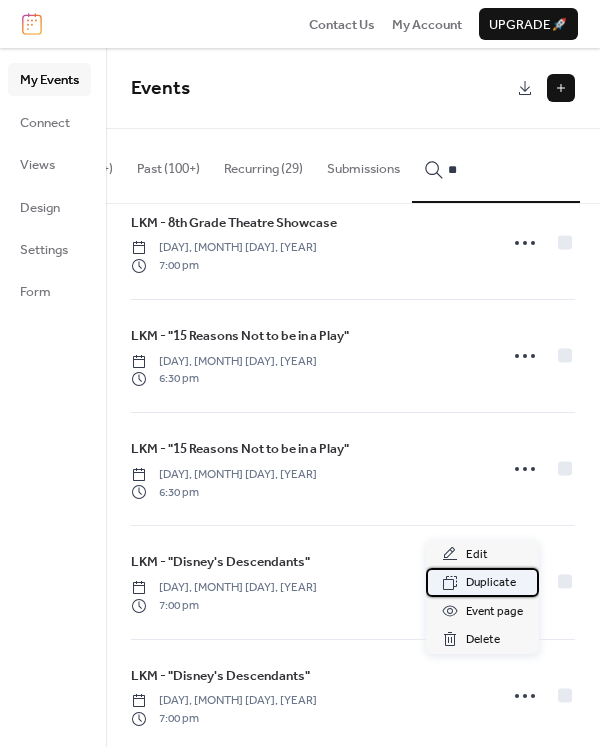 click on "Duplicate" at bounding box center (491, 583) 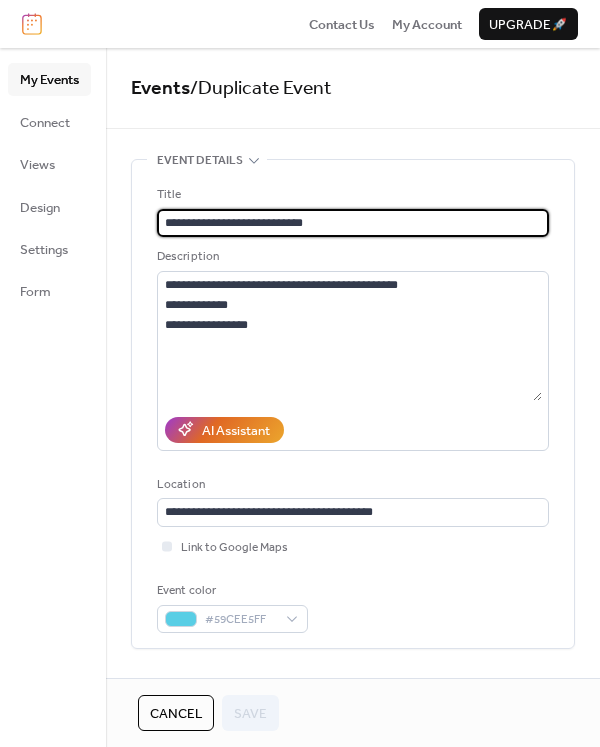 drag, startPoint x: 317, startPoint y: 228, endPoint x: 207, endPoint y: 226, distance: 110.01818 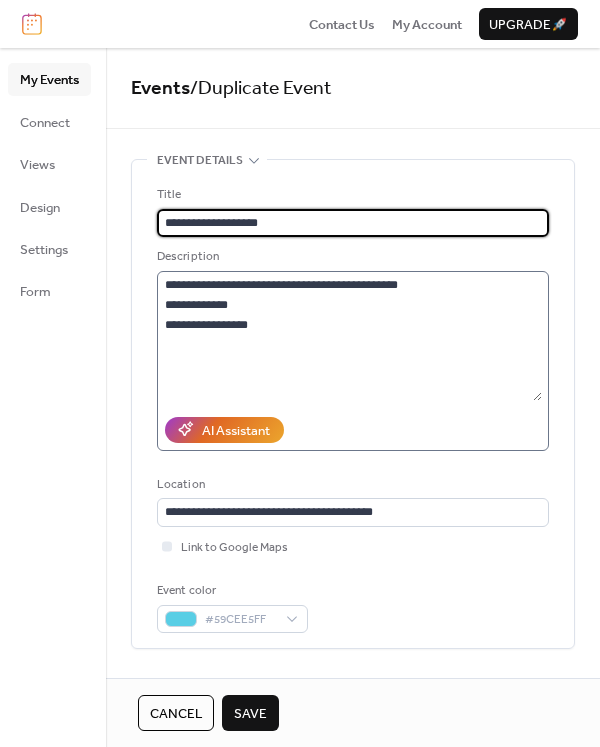type on "**********" 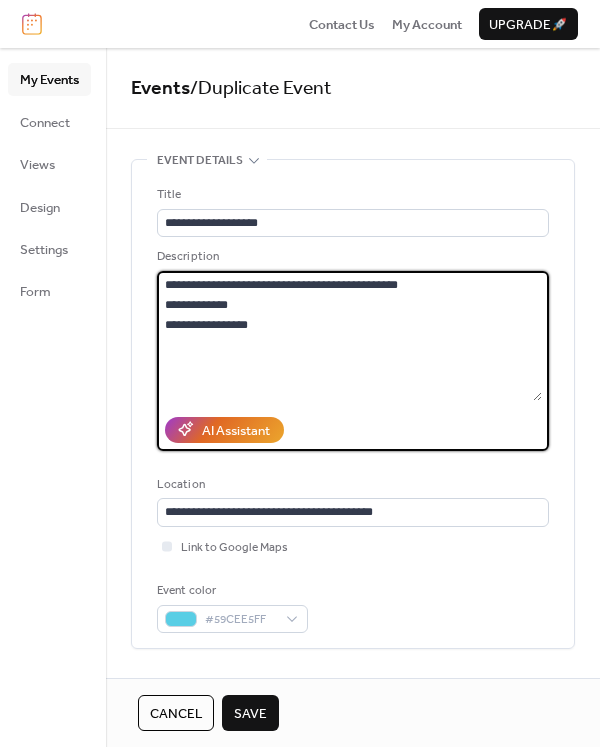 drag, startPoint x: 488, startPoint y: 282, endPoint x: 293, endPoint y: 293, distance: 195.31001 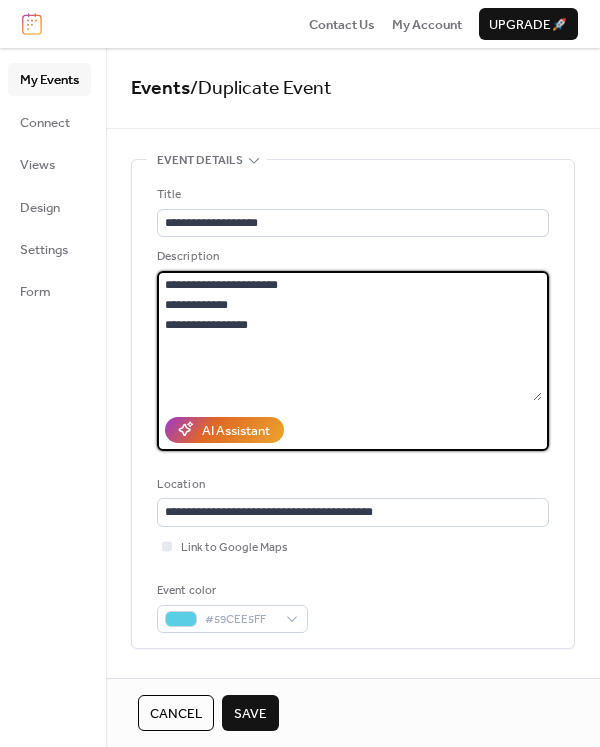 drag, startPoint x: 252, startPoint y: 308, endPoint x: 94, endPoint y: 308, distance: 158 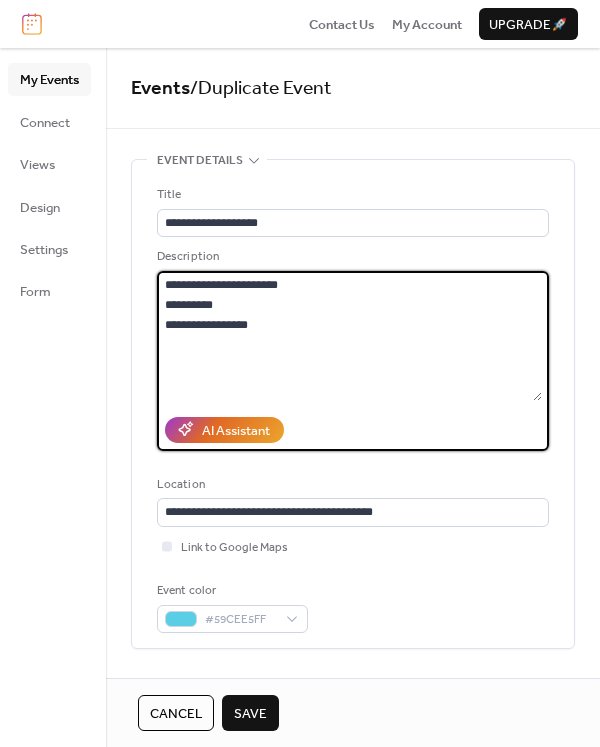 drag, startPoint x: 149, startPoint y: 320, endPoint x: -16, endPoint y: 358, distance: 169.31923 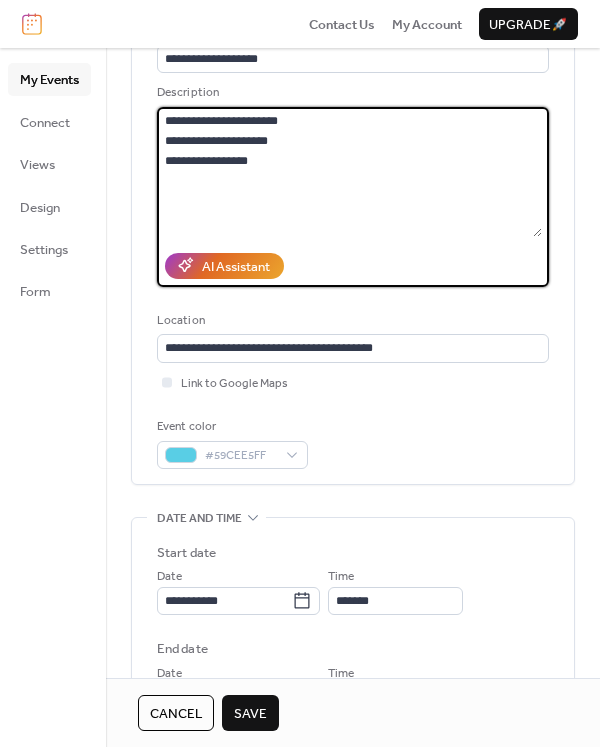 scroll, scrollTop: 166, scrollLeft: 0, axis: vertical 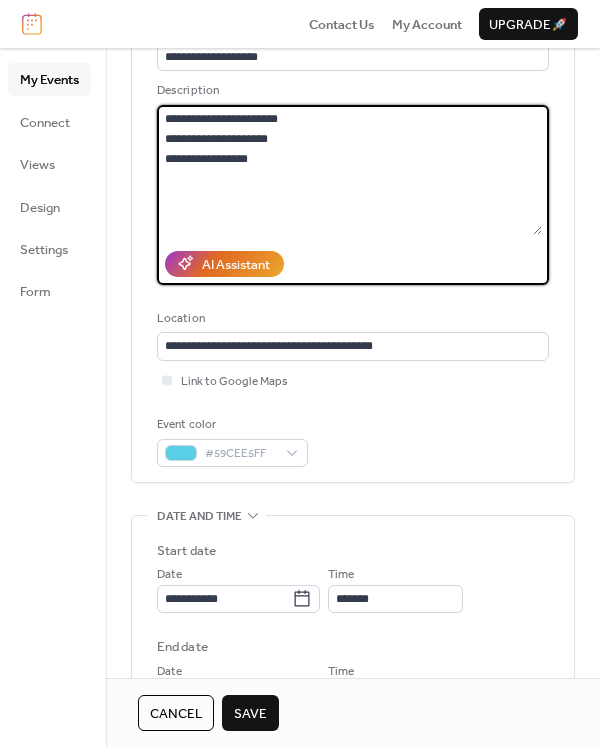 type on "**********" 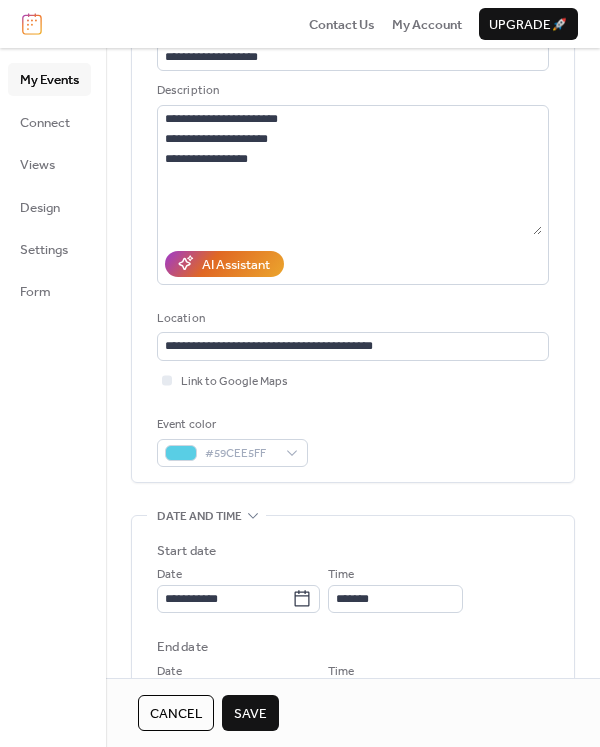 click on "**********" at bounding box center (353, 625) 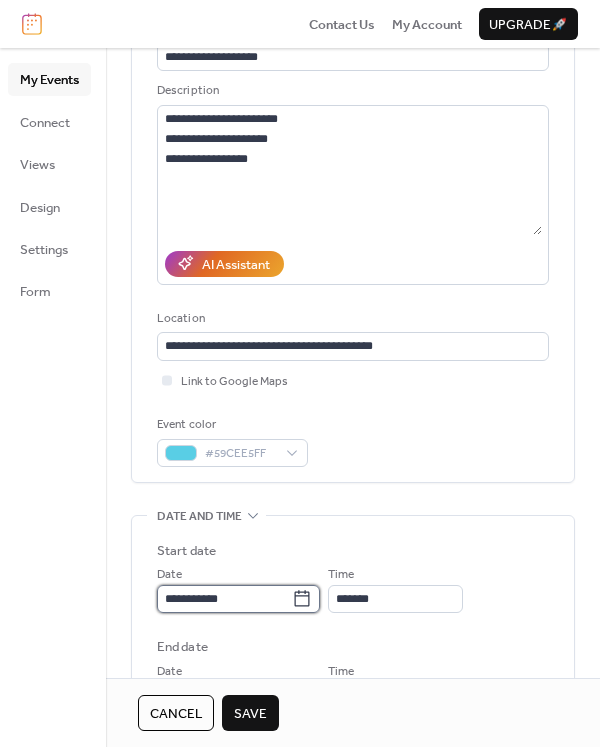 click on "**********" at bounding box center (224, 599) 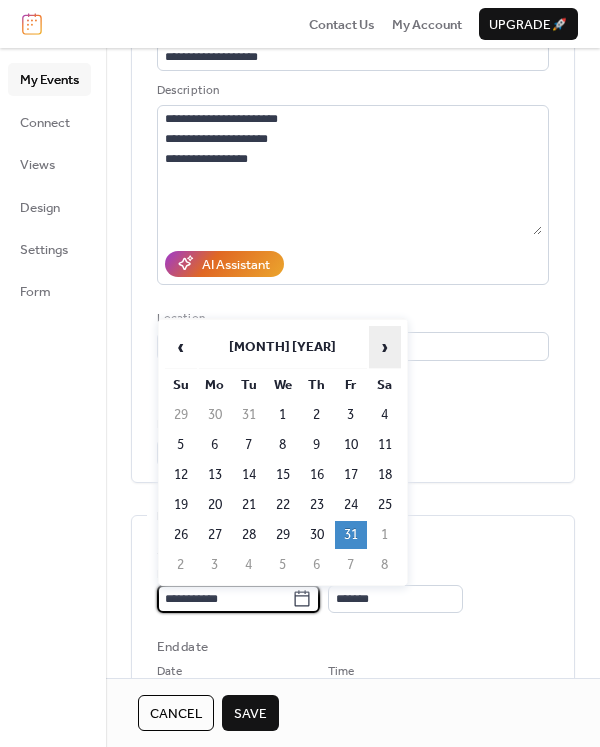 click on "›" at bounding box center [385, 347] 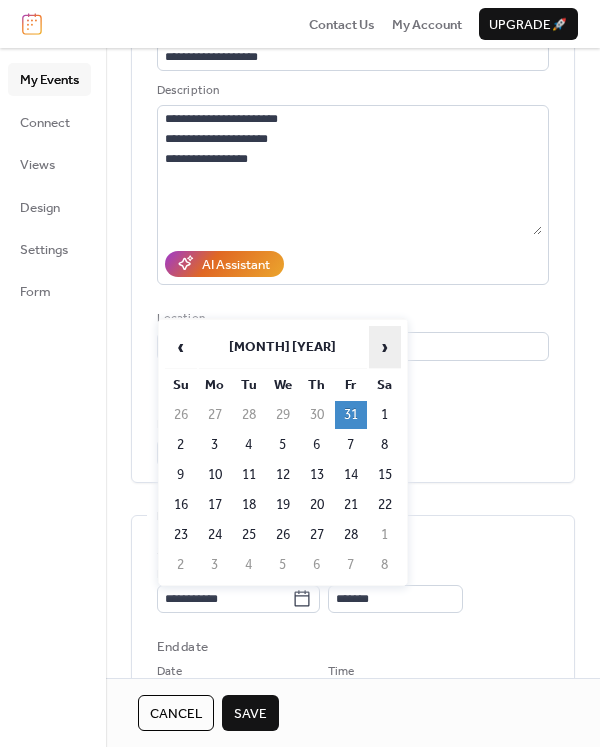 click on "›" at bounding box center (385, 347) 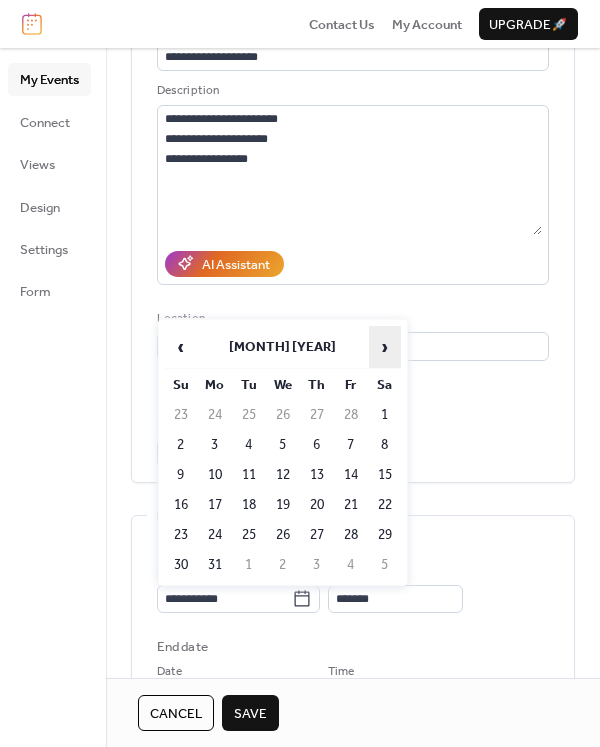 click on "›" at bounding box center [385, 347] 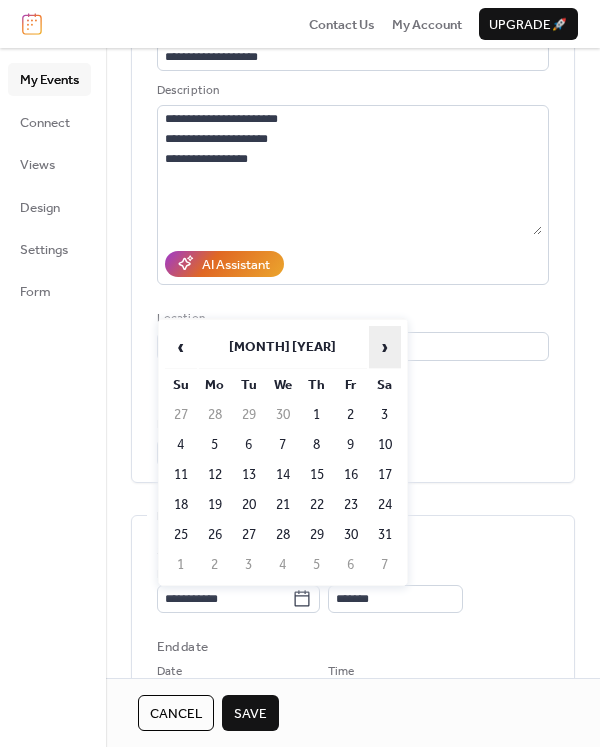 click on "›" at bounding box center [385, 347] 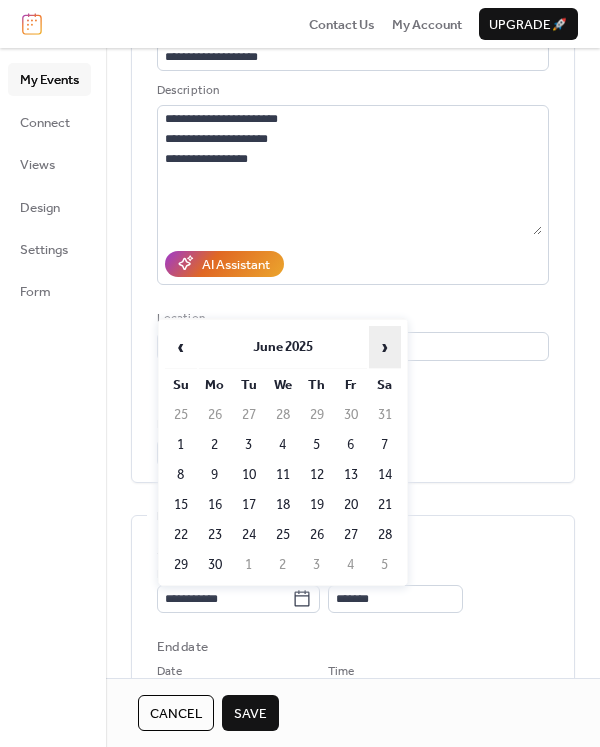 click on "›" at bounding box center [385, 347] 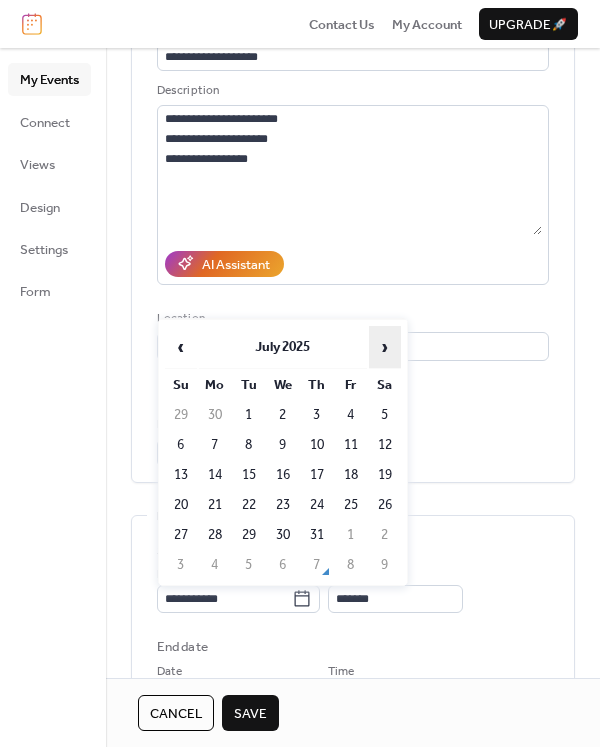 click on "›" at bounding box center [385, 347] 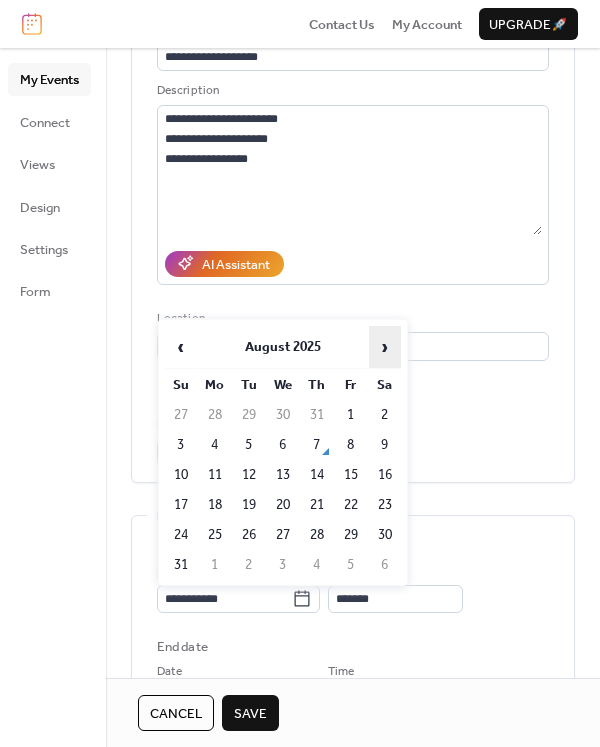 click on "›" at bounding box center (385, 347) 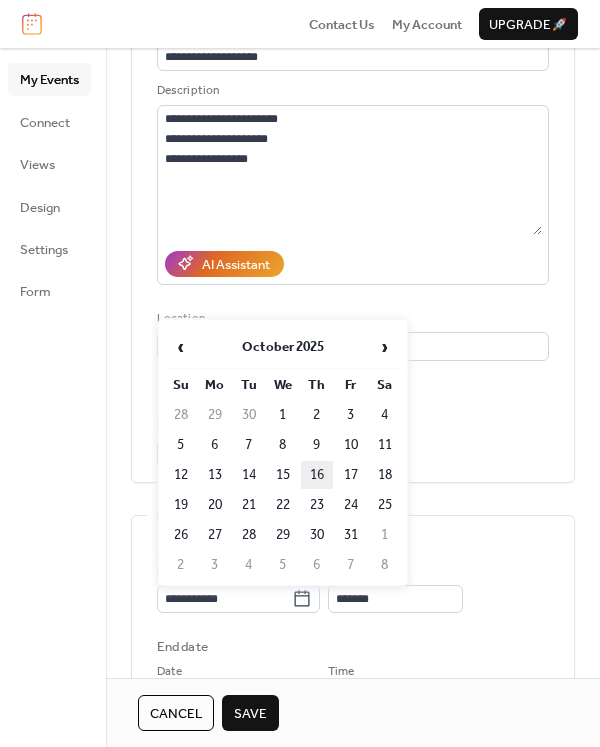 click on "16" at bounding box center [317, 475] 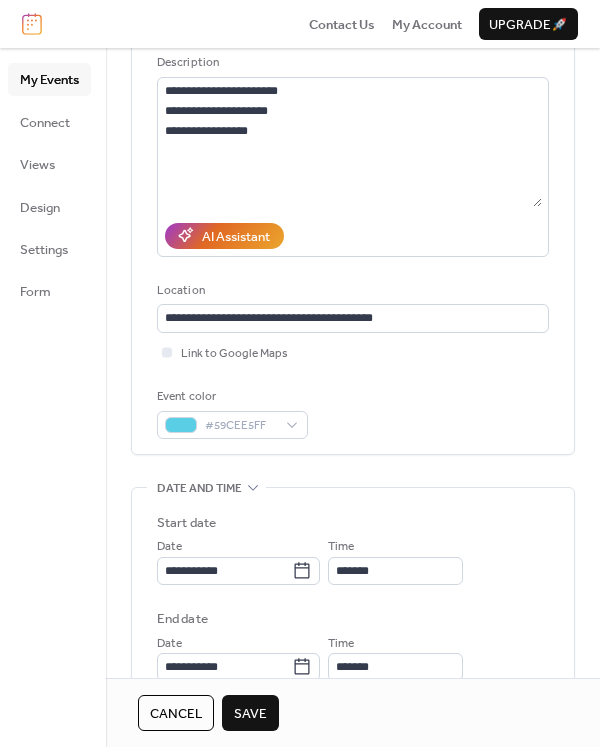 scroll, scrollTop: 196, scrollLeft: 0, axis: vertical 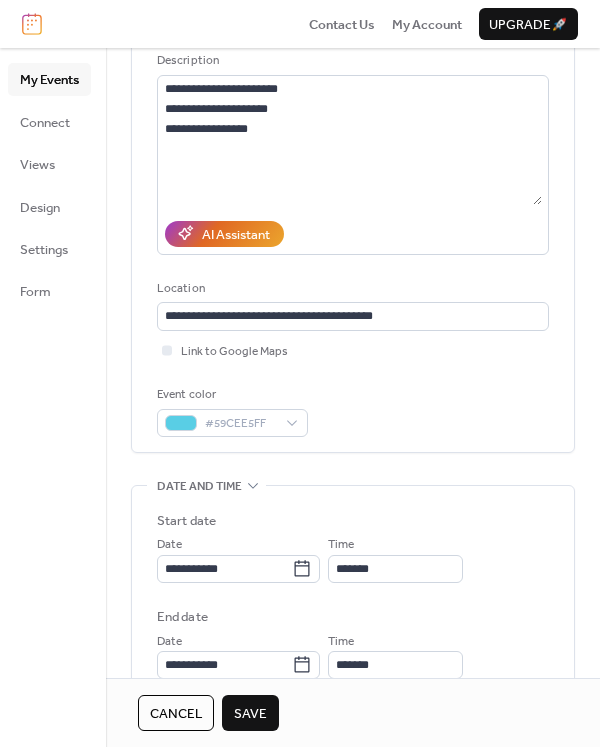 click on "Save" at bounding box center [250, 714] 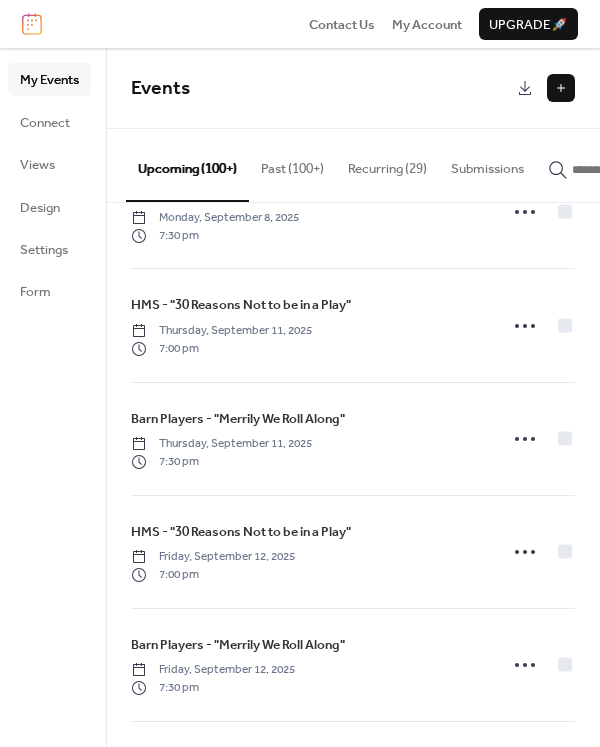 scroll, scrollTop: 1748, scrollLeft: 0, axis: vertical 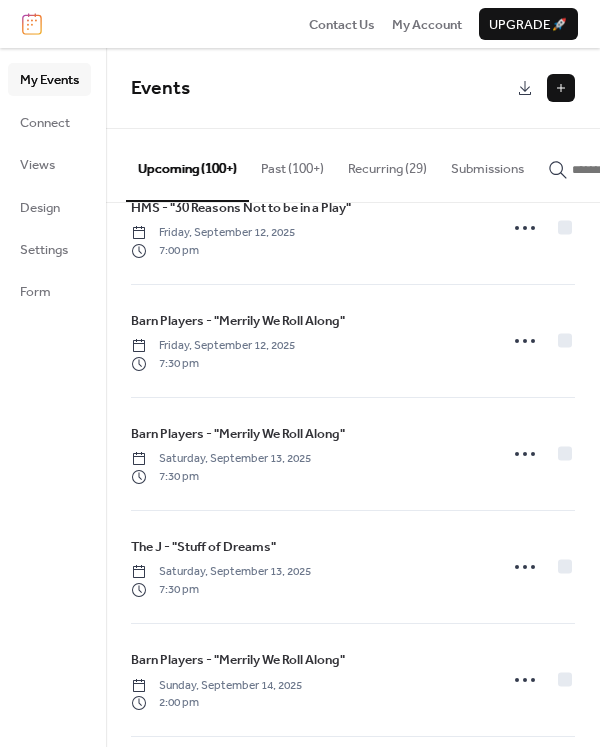 click at bounding box center (632, 170) 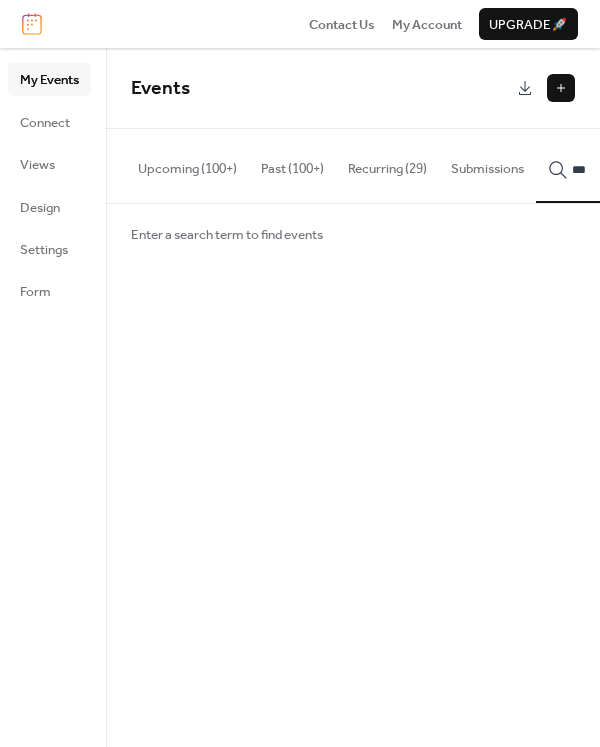 scroll, scrollTop: 0, scrollLeft: 1, axis: horizontal 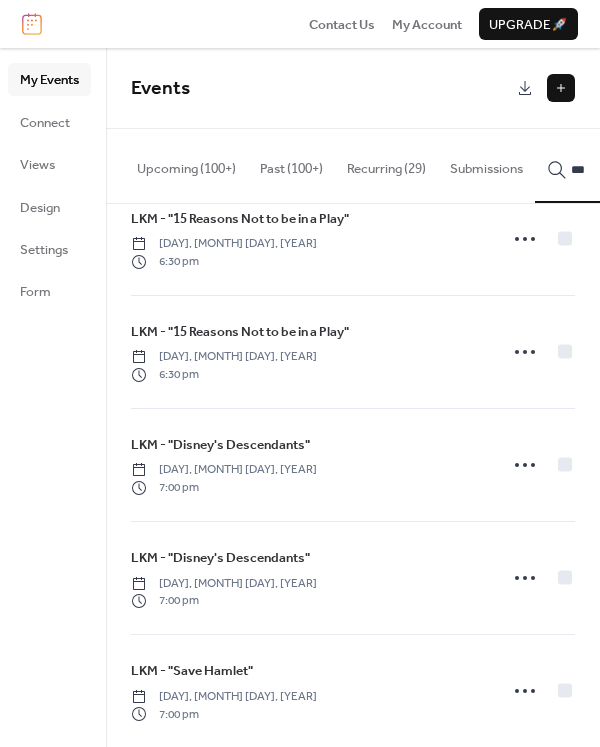 type on "***" 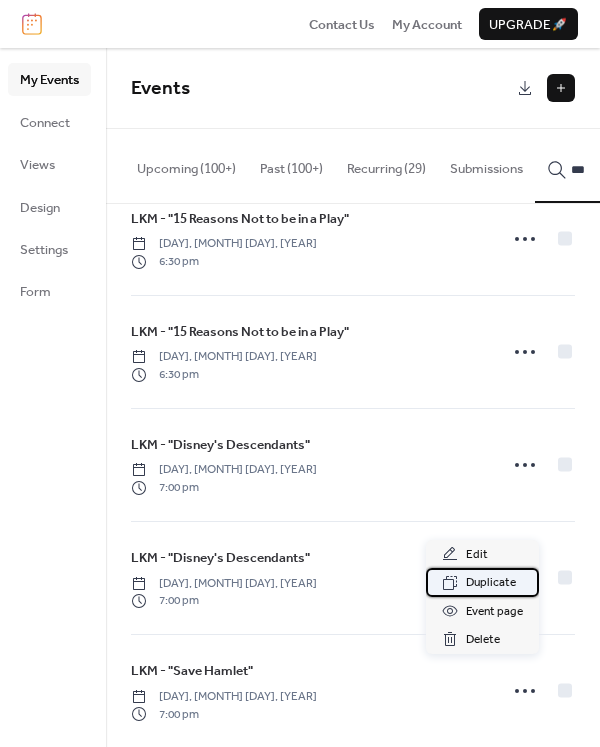 click on "Duplicate" at bounding box center (491, 583) 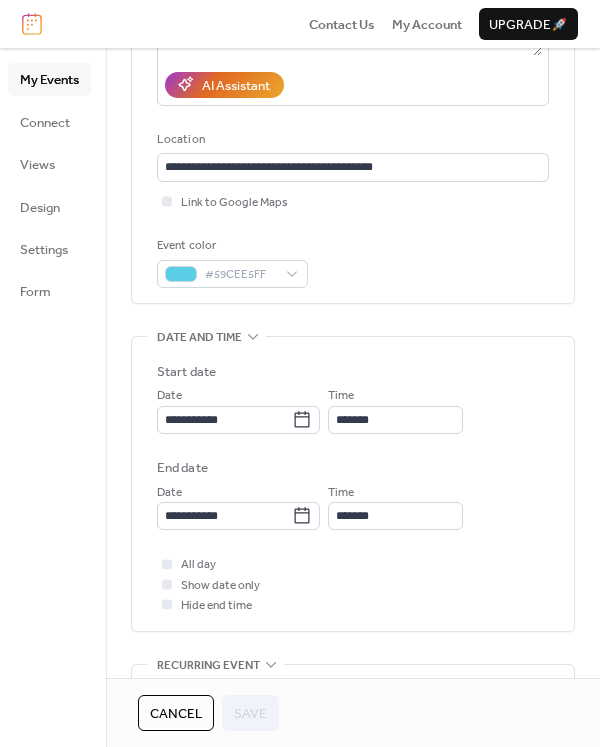 scroll, scrollTop: 344, scrollLeft: 0, axis: vertical 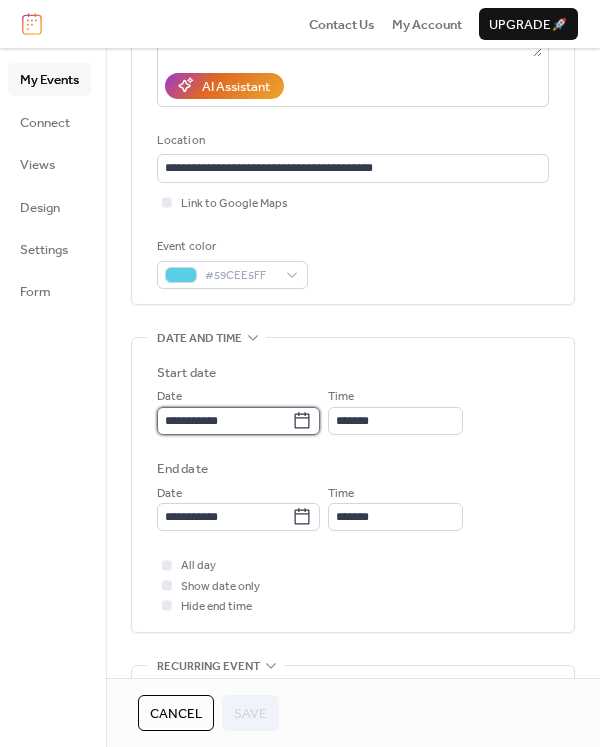 click on "**********" at bounding box center (224, 421) 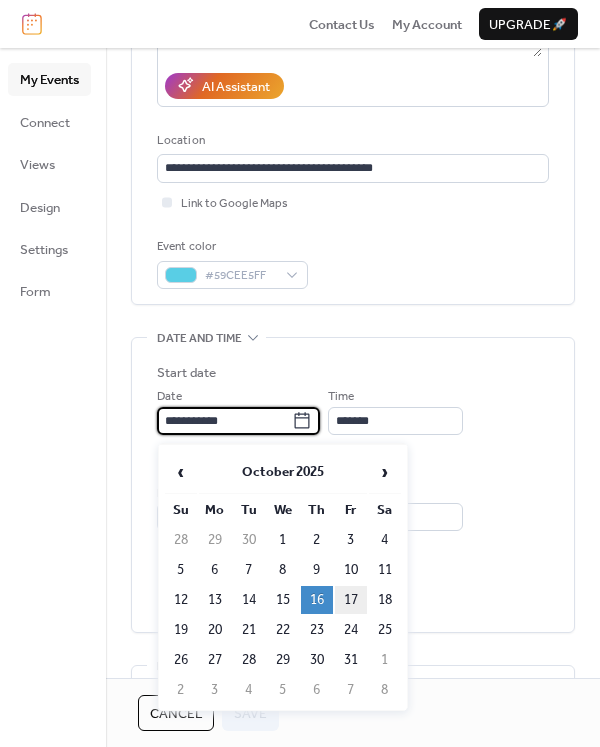 click on "17" at bounding box center (351, 600) 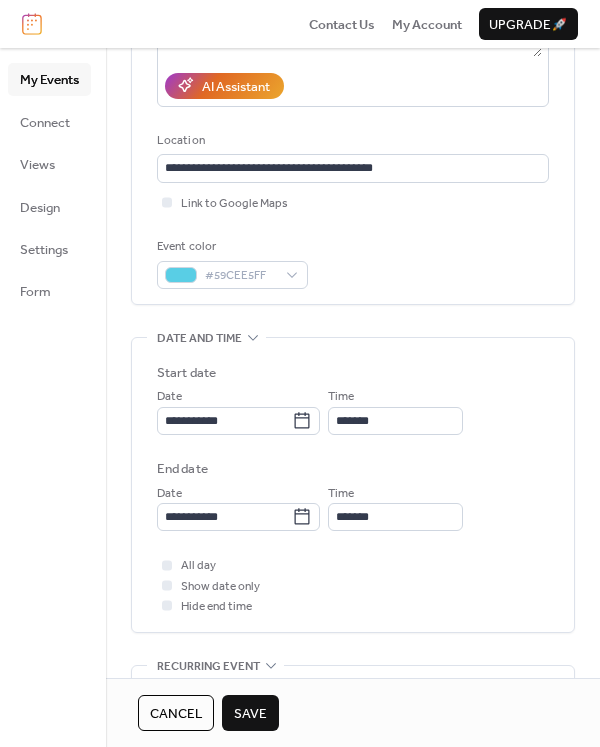 click on "Save" at bounding box center [250, 714] 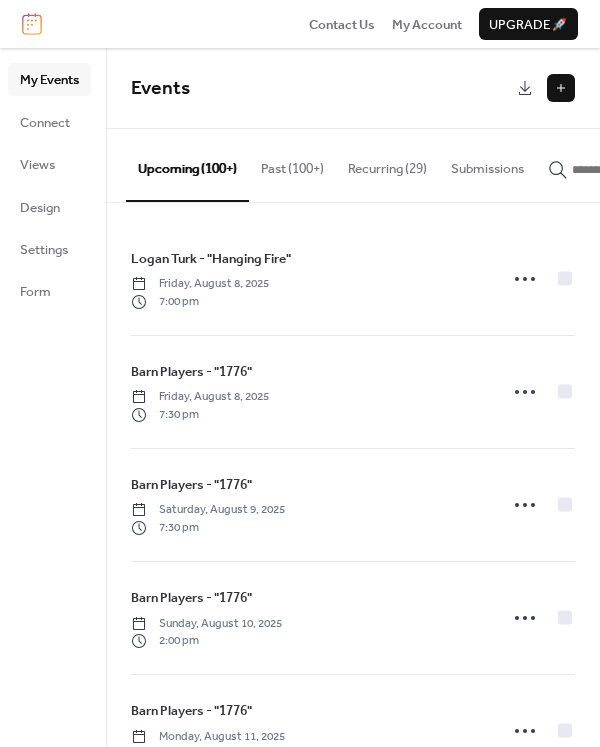 click at bounding box center (632, 170) 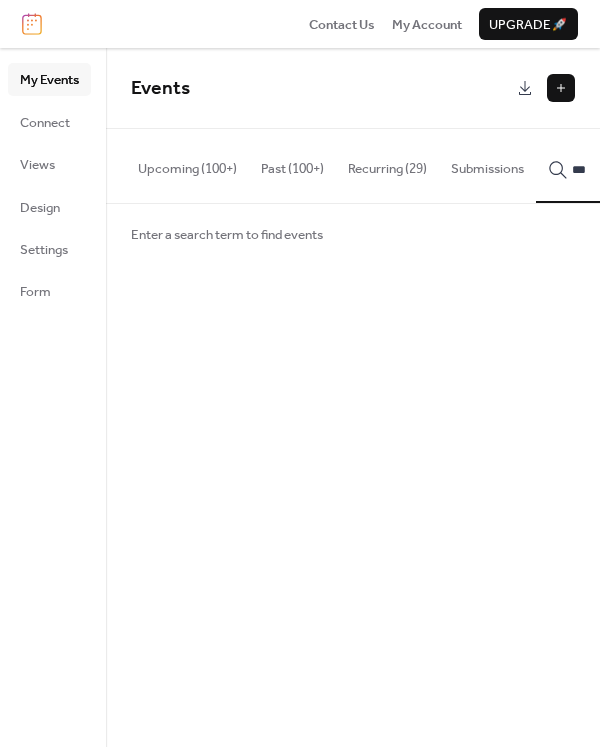 scroll, scrollTop: 0, scrollLeft: 1, axis: horizontal 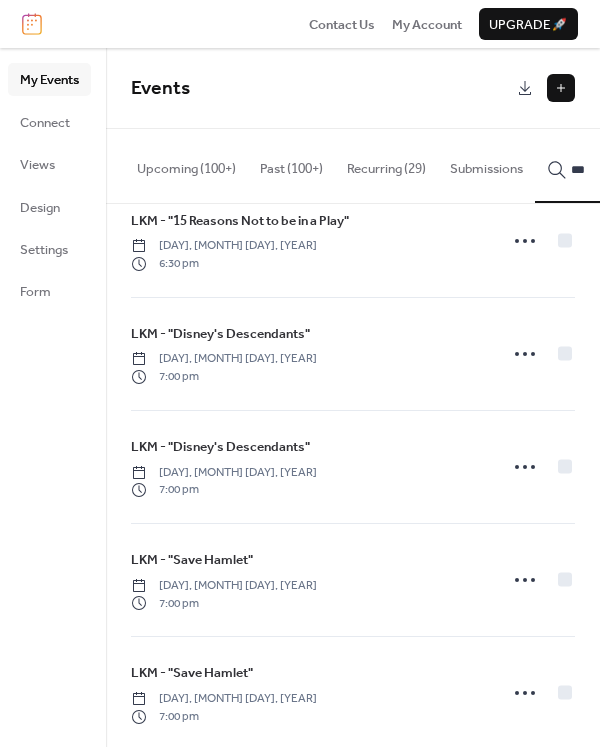type on "***" 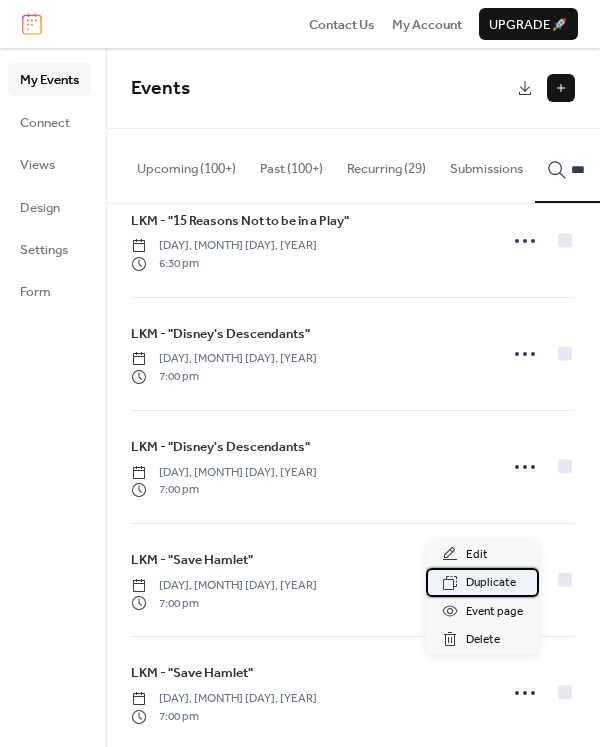 click on "Duplicate" at bounding box center (491, 583) 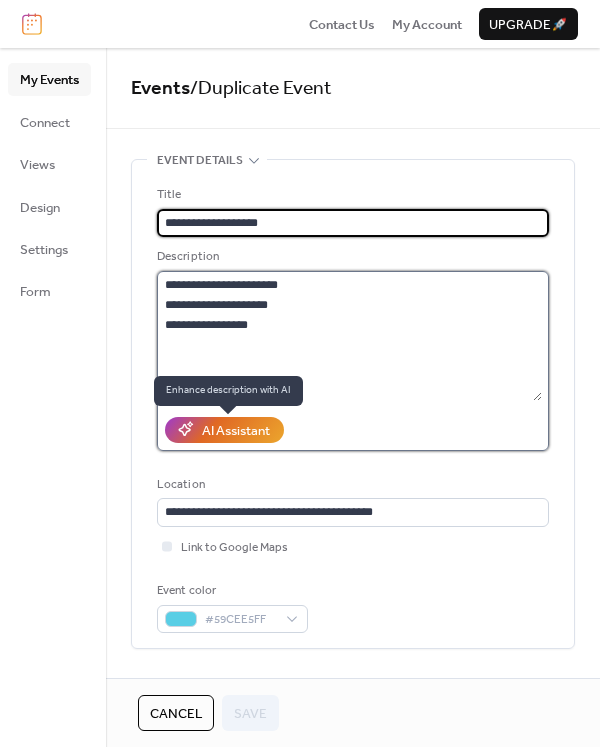 click on "**********" at bounding box center (349, 336) 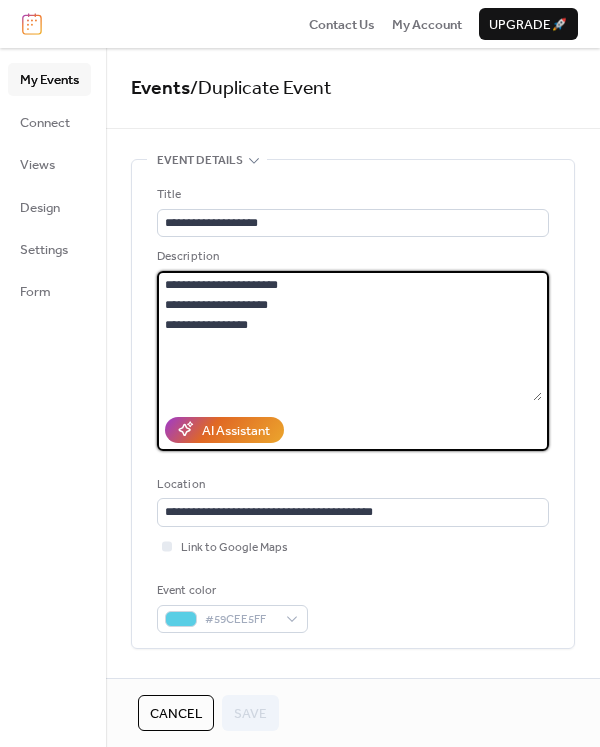 drag, startPoint x: 245, startPoint y: 305, endPoint x: 151, endPoint y: 321, distance: 95.35198 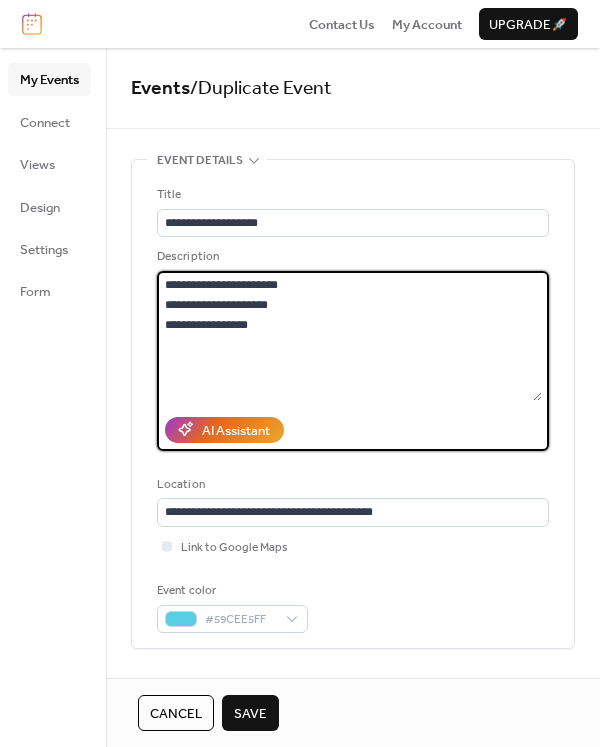 scroll, scrollTop: 172, scrollLeft: 0, axis: vertical 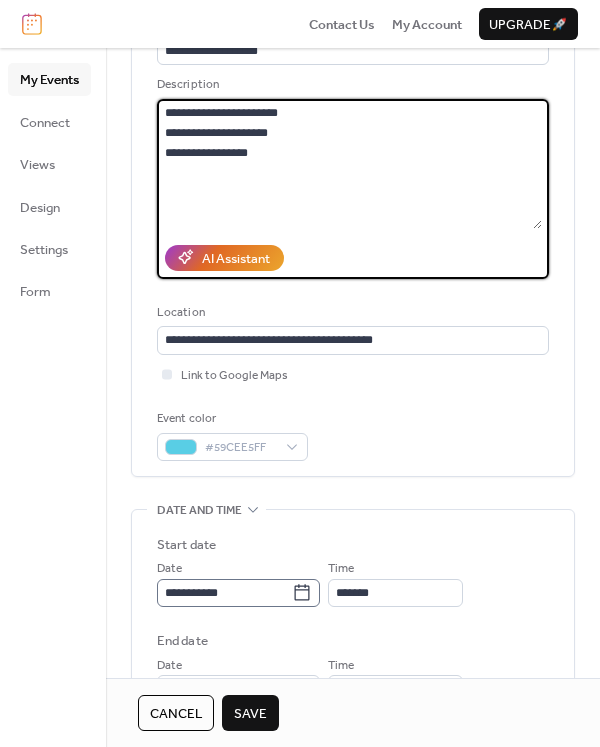 type on "**********" 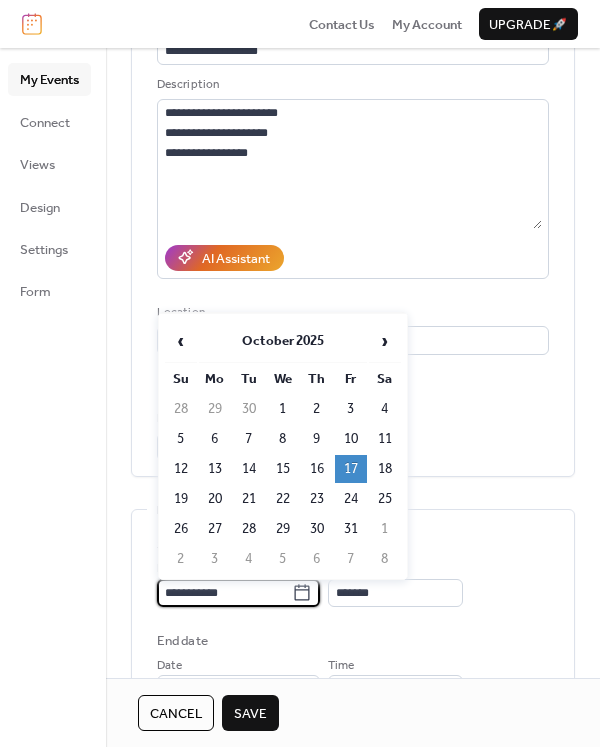 click on "**********" at bounding box center (224, 593) 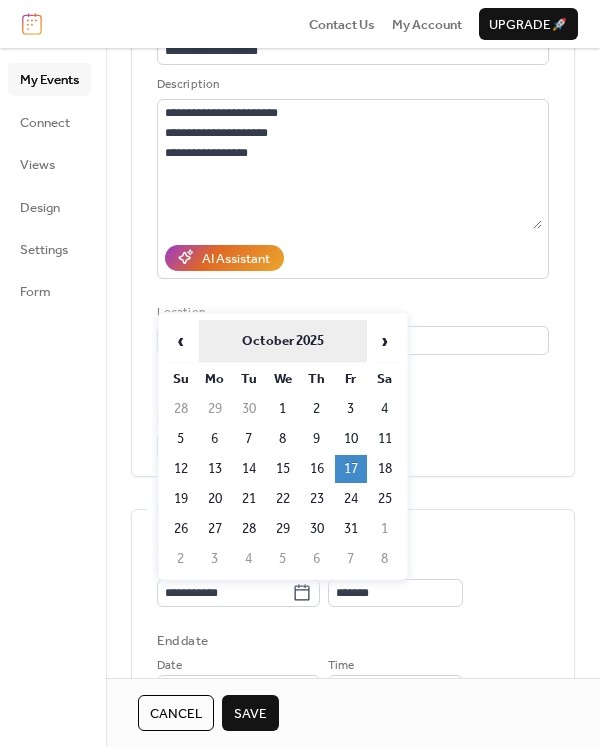 click on "October 2025" at bounding box center [283, 341] 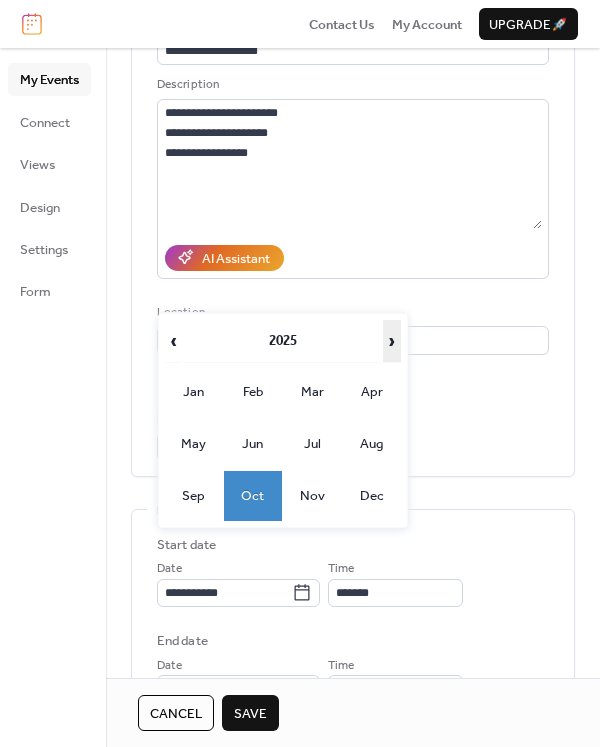 click on "›" at bounding box center (392, 341) 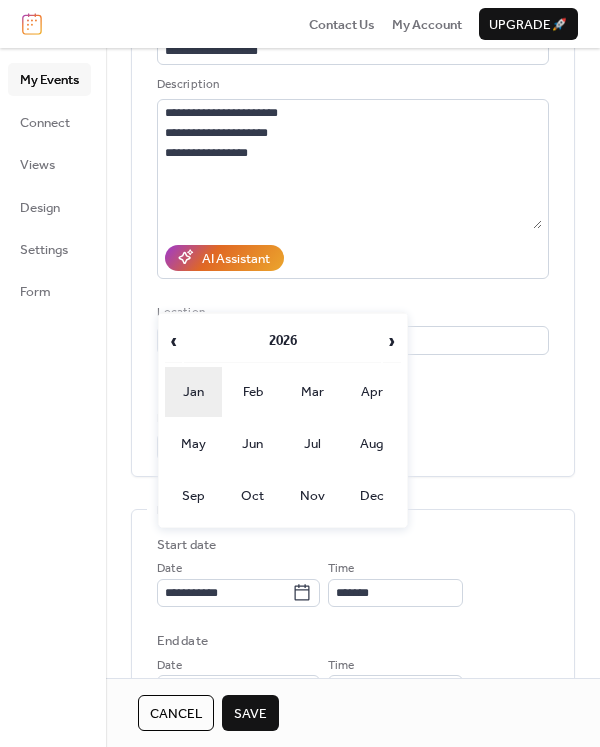 click on "Jan" at bounding box center (194, 392) 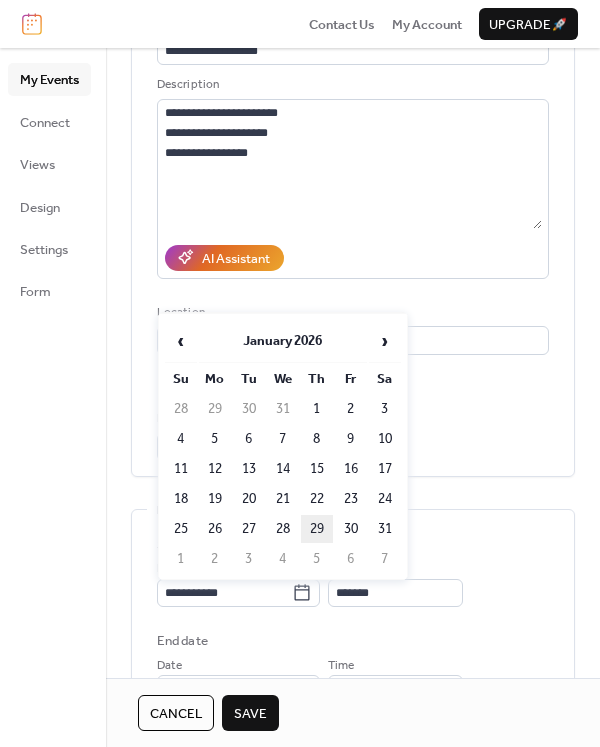 click on "29" at bounding box center (317, 529) 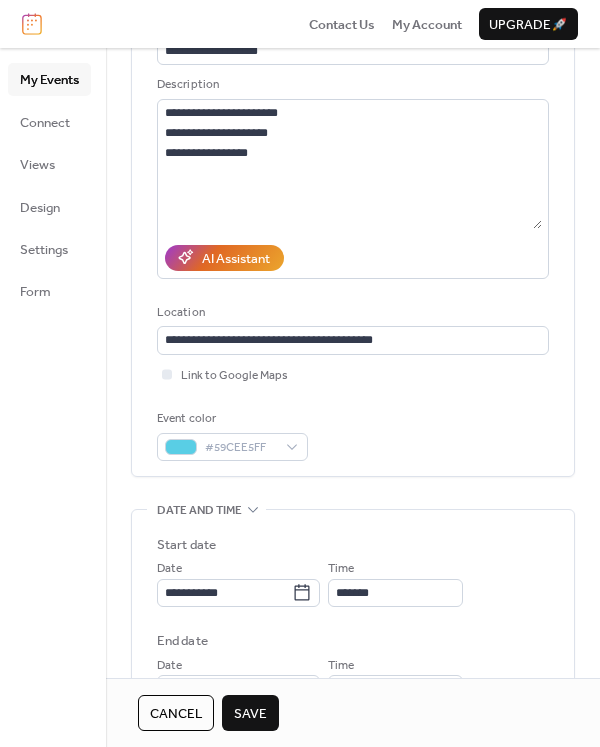 click on "Save" at bounding box center [250, 714] 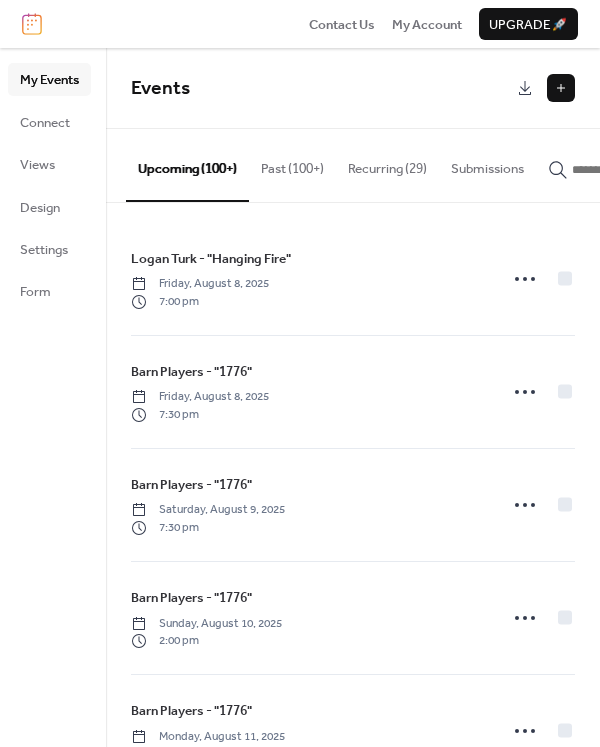 click at bounding box center [632, 170] 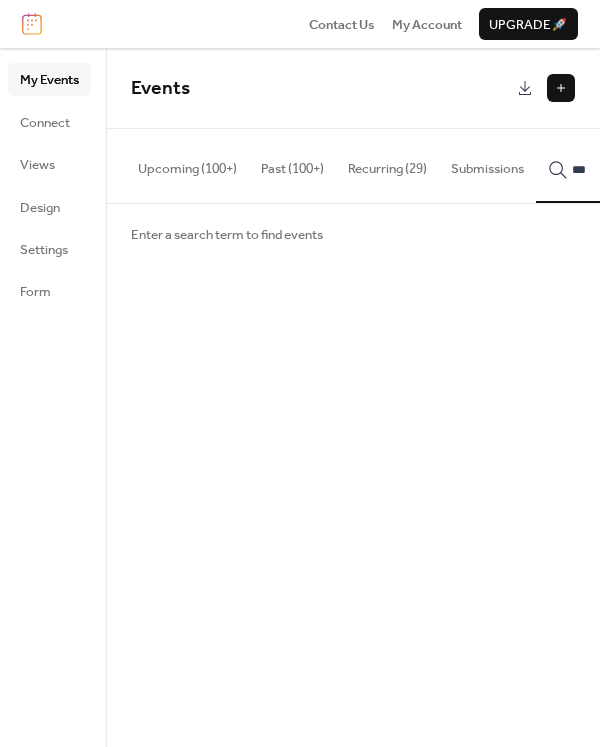 scroll, scrollTop: 0, scrollLeft: 1, axis: horizontal 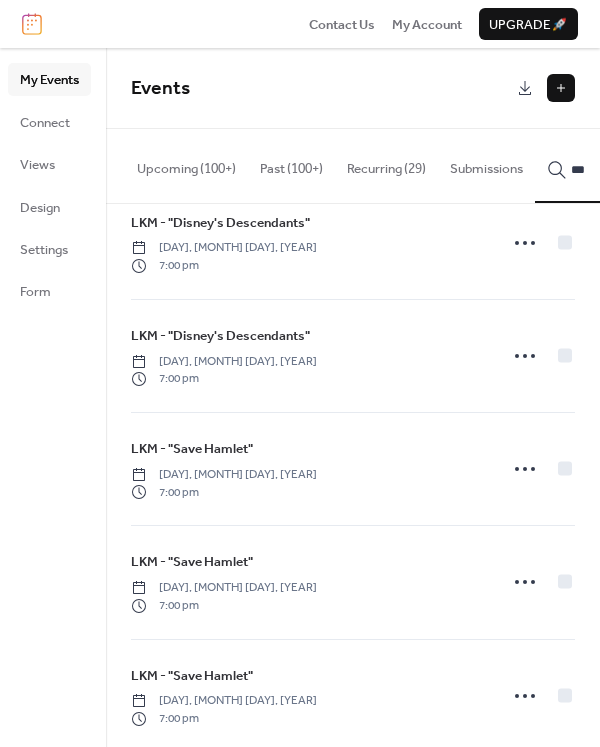 type on "***" 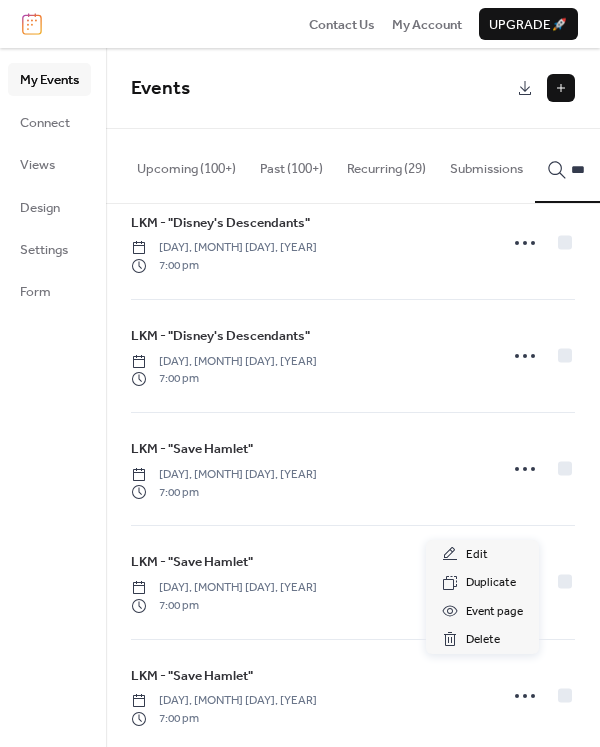 click 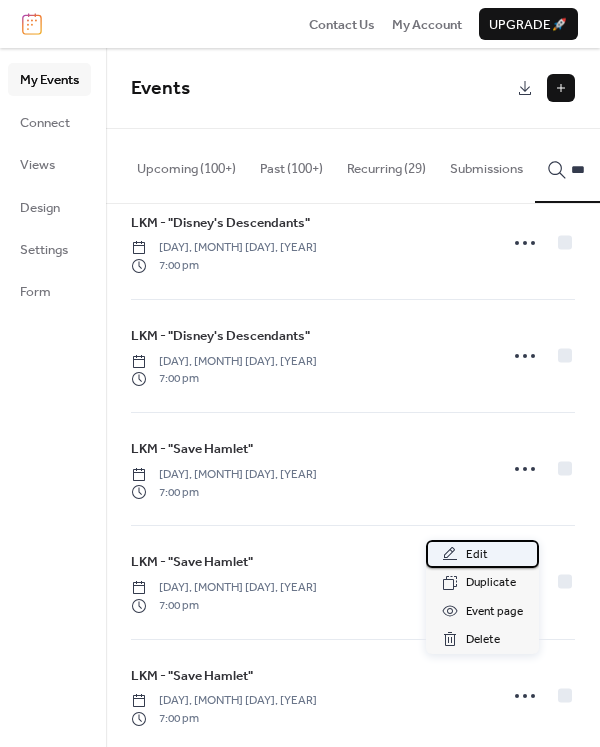 click on "Edit" at bounding box center (482, 554) 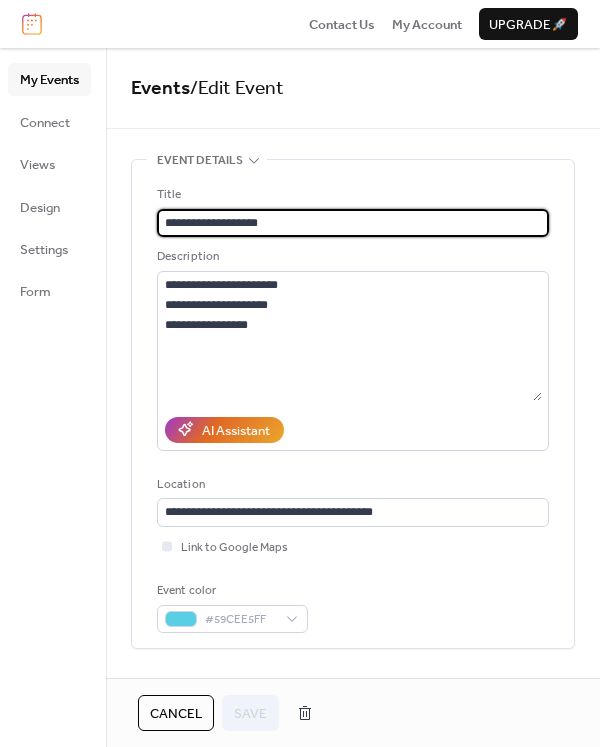 drag, startPoint x: 268, startPoint y: 220, endPoint x: 204, endPoint y: 224, distance: 64.12488 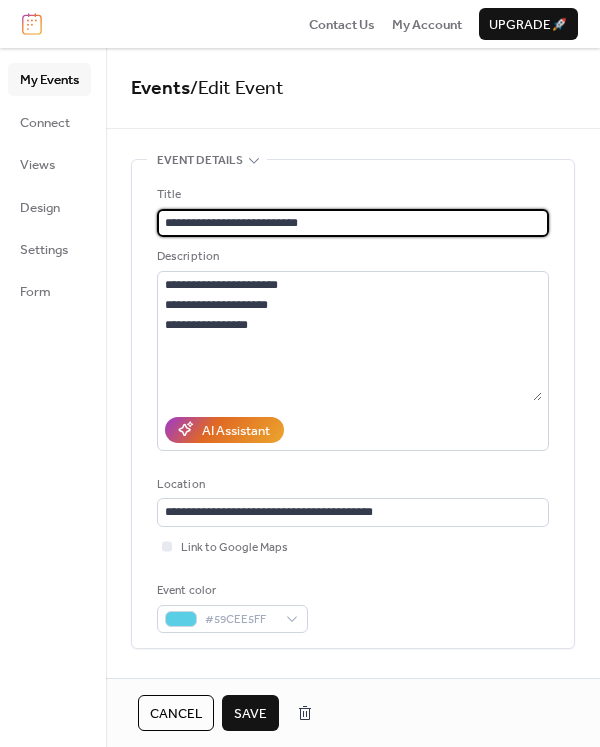 type on "**********" 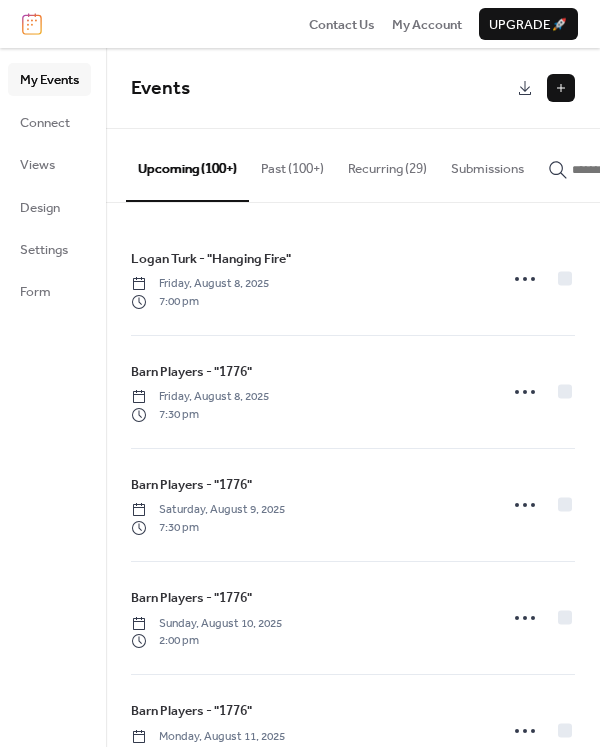 click at bounding box center [632, 170] 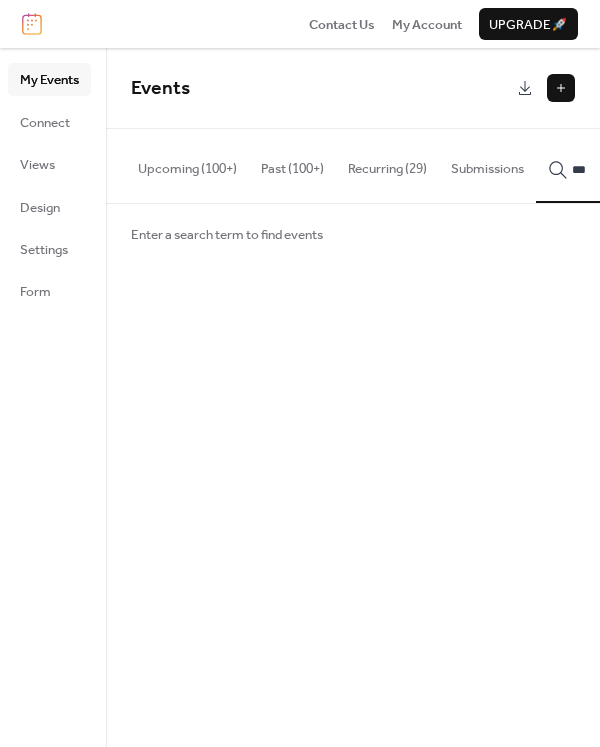 scroll, scrollTop: 0, scrollLeft: 1, axis: horizontal 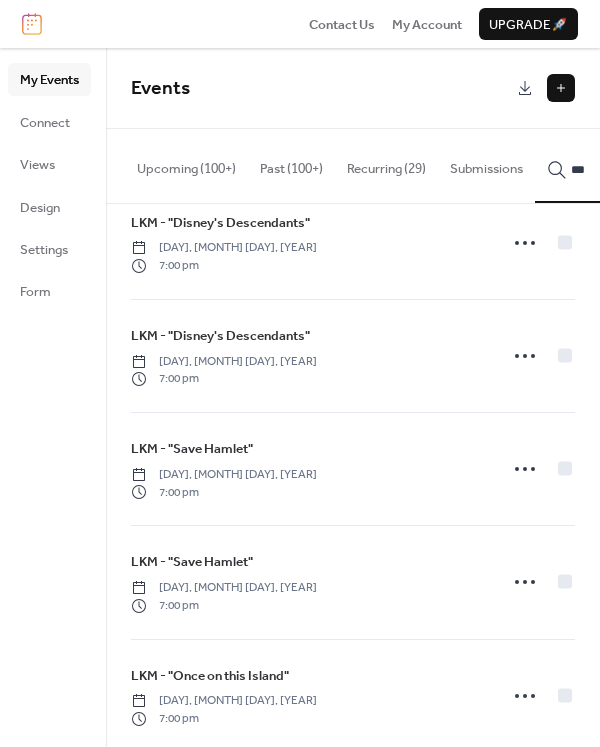 type on "***" 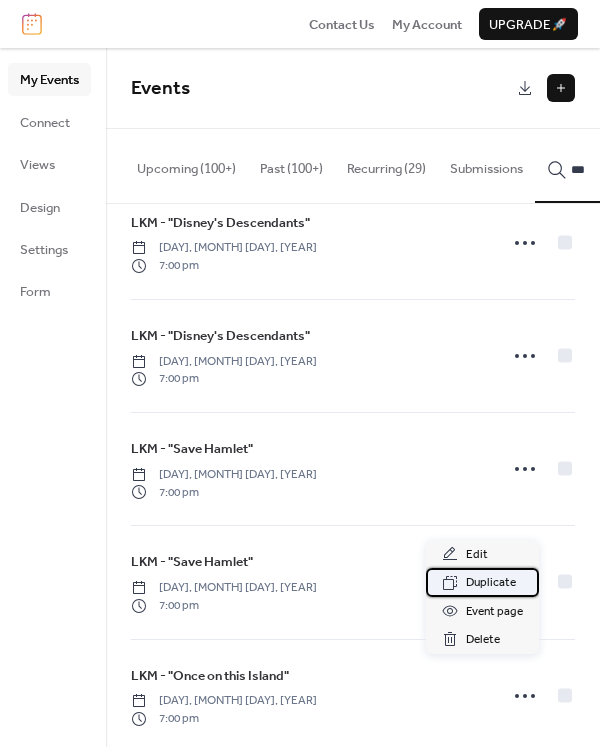 click on "Duplicate" at bounding box center (491, 583) 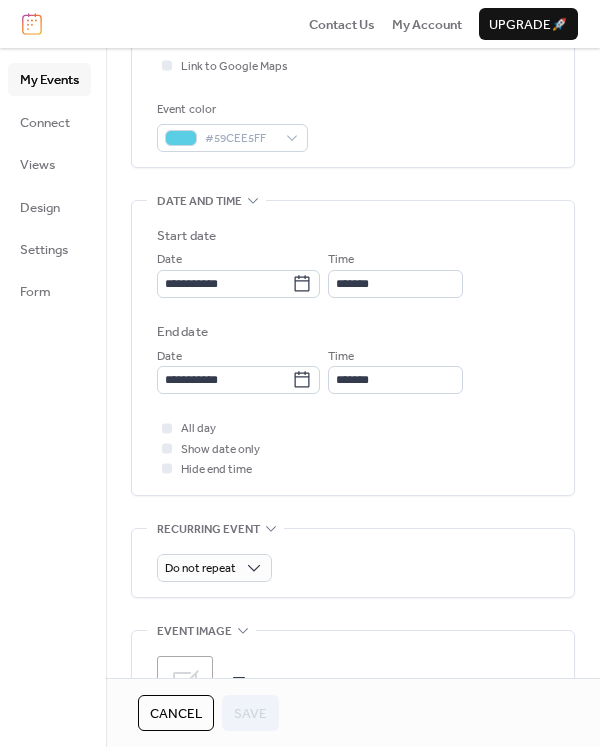 scroll, scrollTop: 488, scrollLeft: 0, axis: vertical 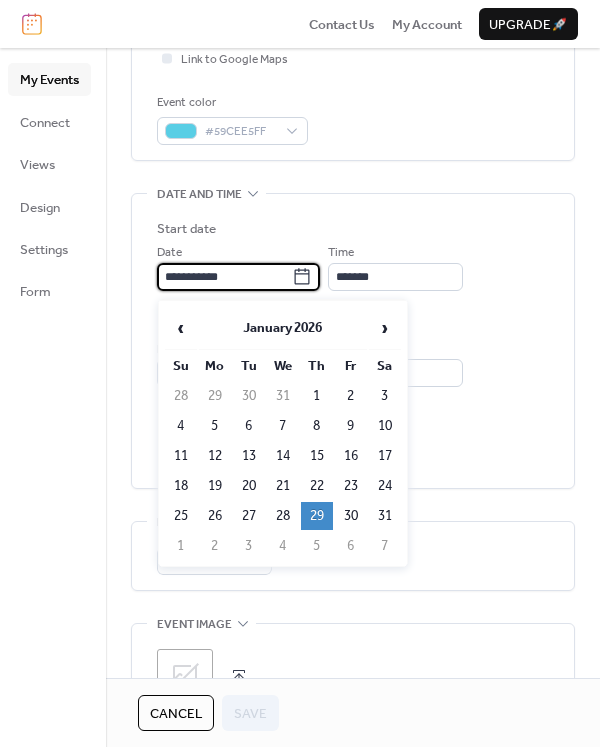 click on "**********" at bounding box center [224, 277] 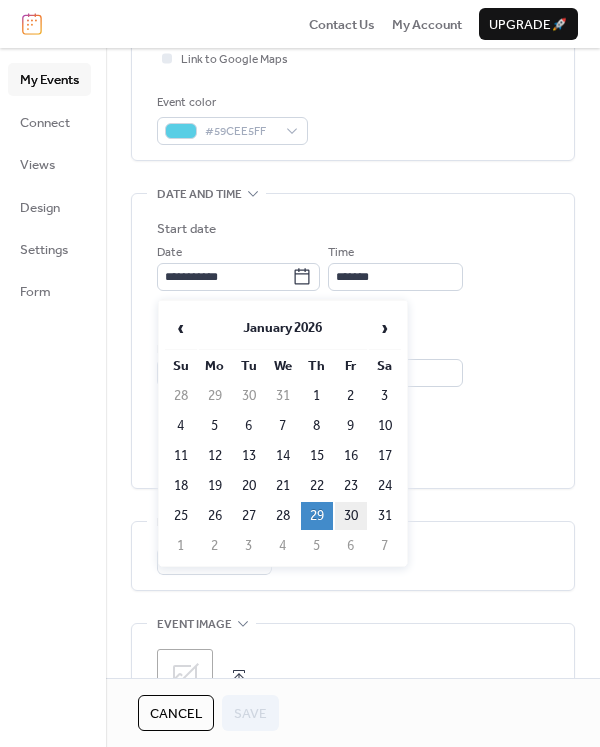 click on "30" at bounding box center (351, 516) 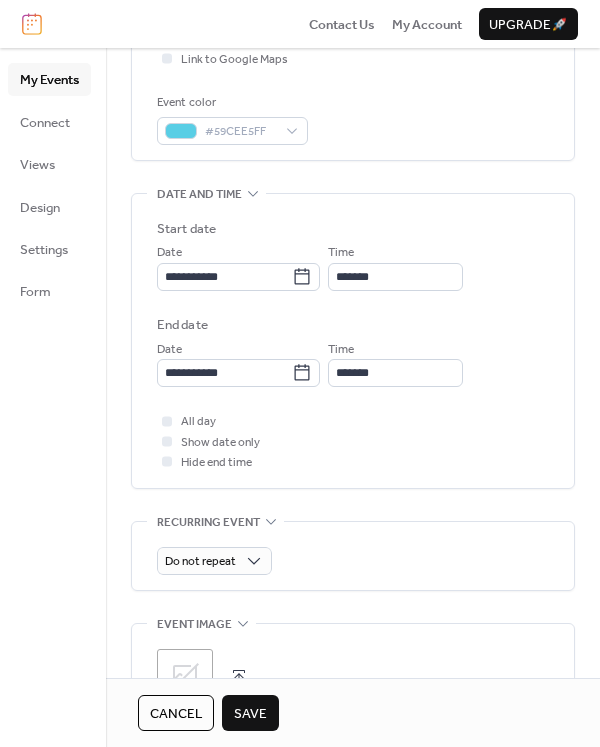 click on "Save" at bounding box center [250, 714] 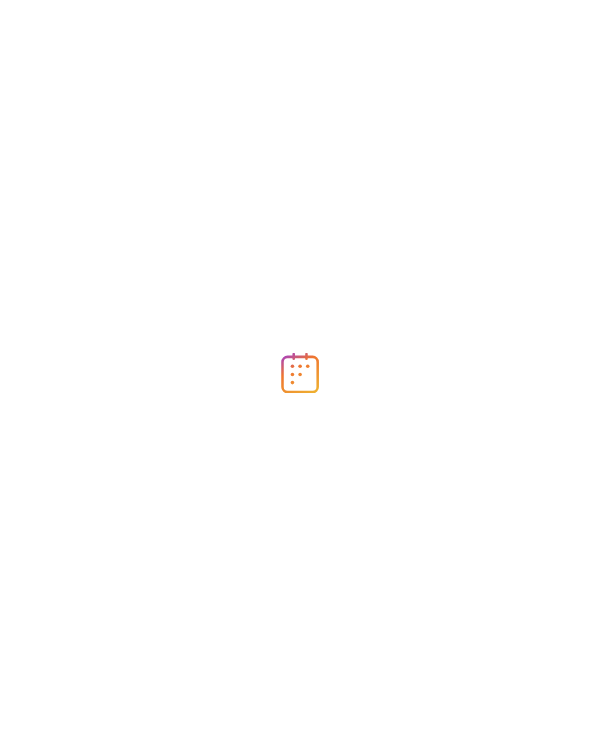 scroll, scrollTop: 0, scrollLeft: 0, axis: both 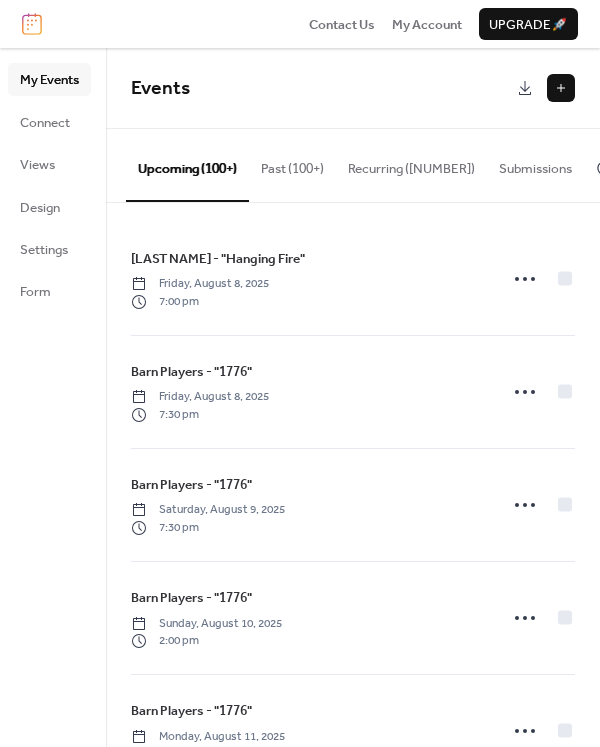 click at bounding box center [680, 170] 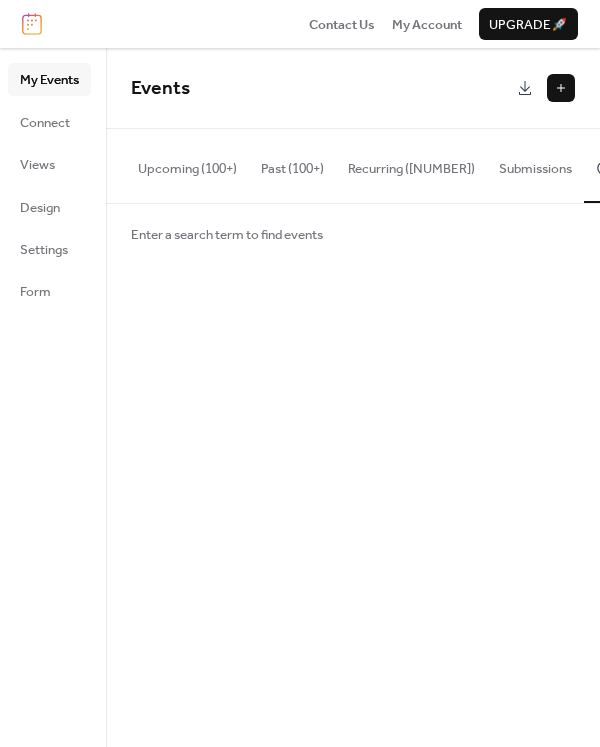 type on "*" 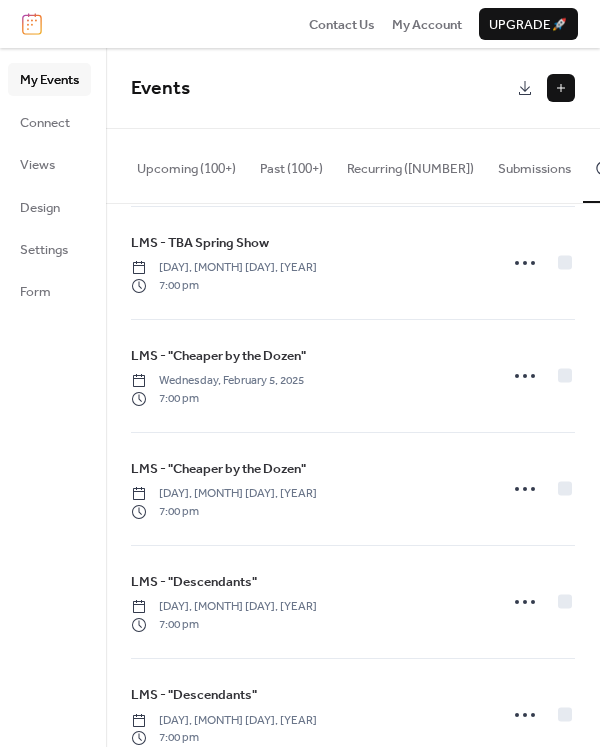 scroll, scrollTop: 2355, scrollLeft: 0, axis: vertical 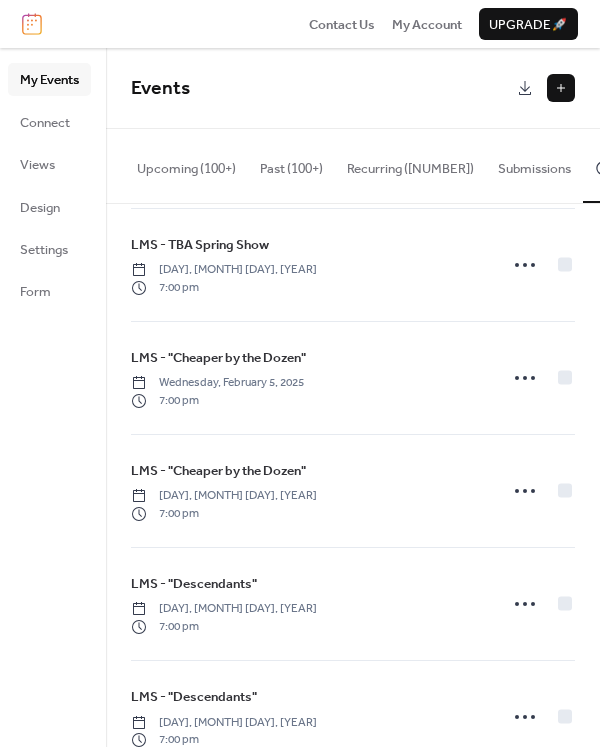 type on "***" 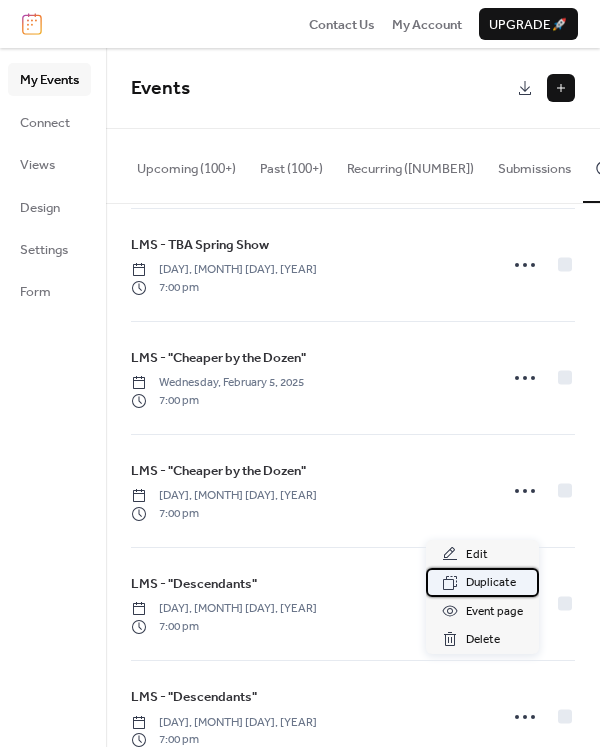 click on "Duplicate" at bounding box center [491, 583] 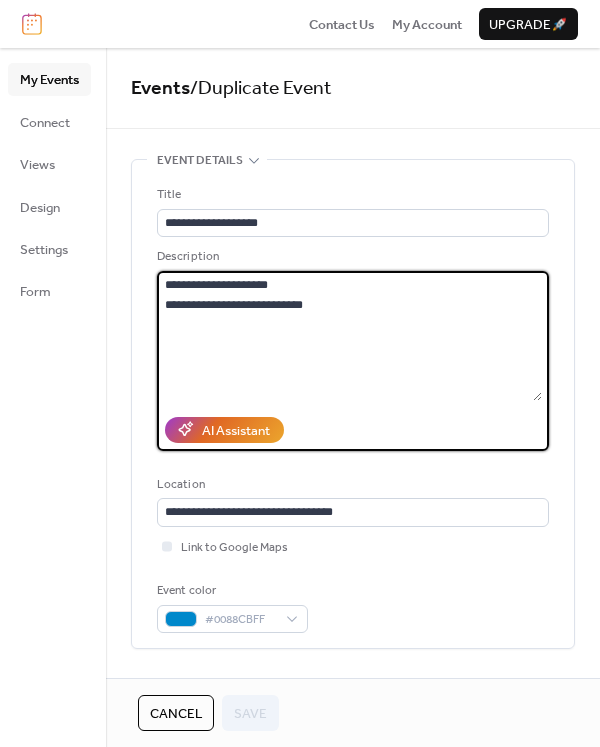 drag, startPoint x: 270, startPoint y: 304, endPoint x: 108, endPoint y: 306, distance: 162.01234 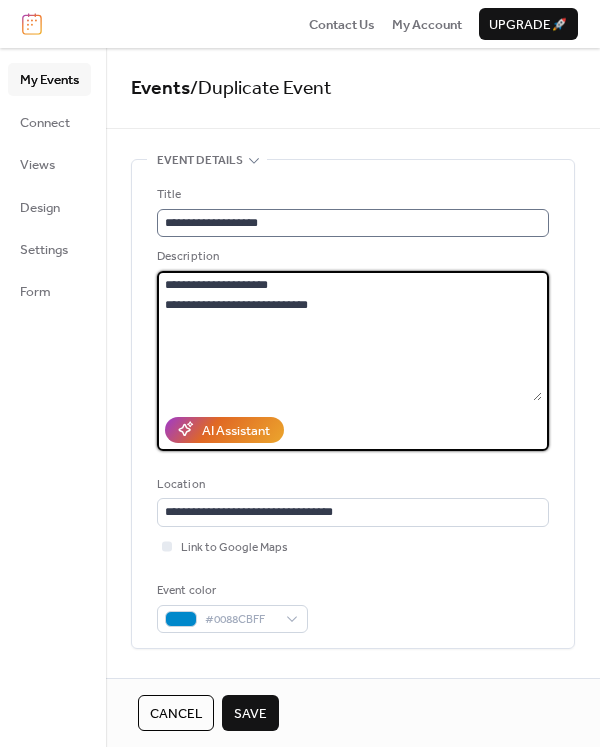 type on "**********" 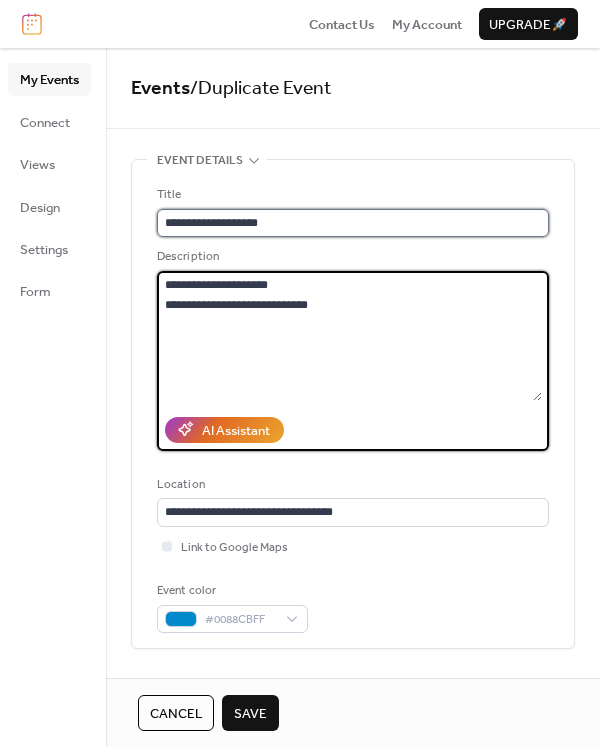 click on "**********" at bounding box center (353, 223) 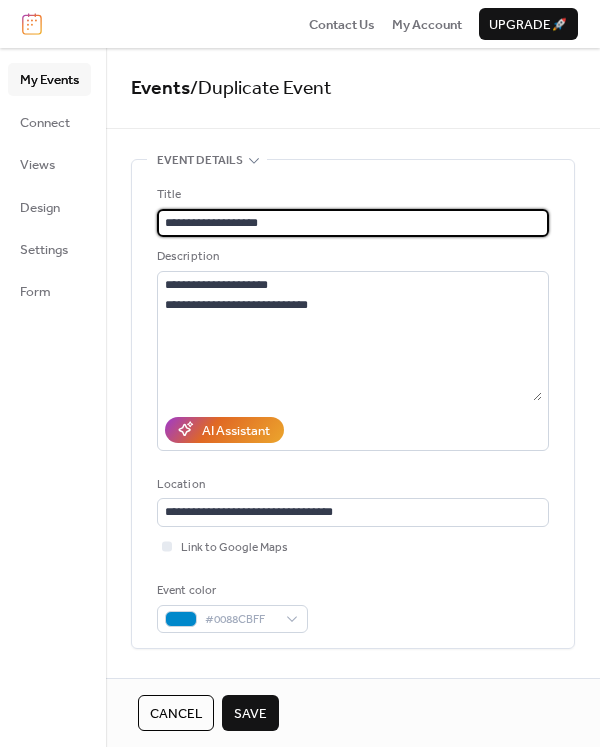 click on "**********" at bounding box center [353, 223] 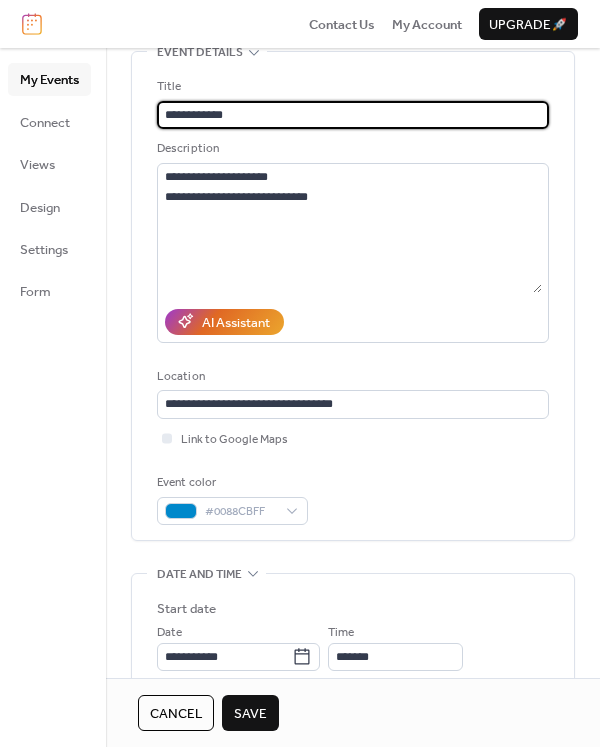 scroll, scrollTop: 170, scrollLeft: 0, axis: vertical 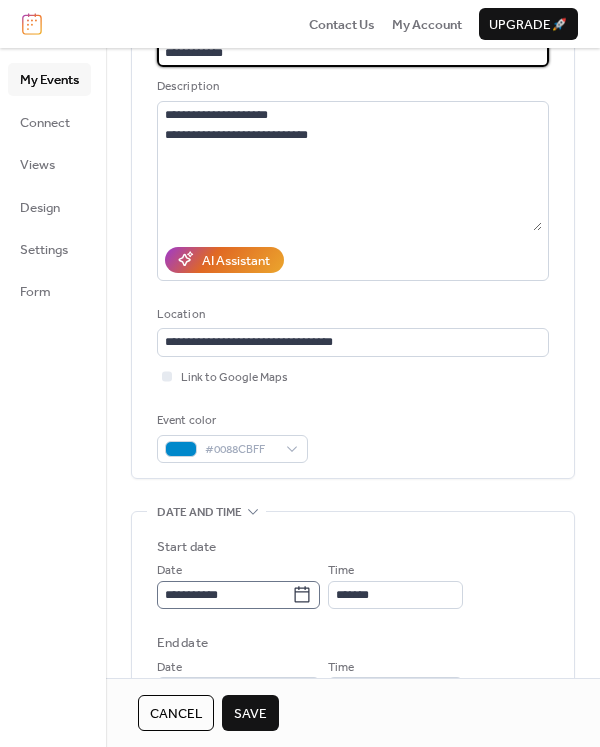 type on "**********" 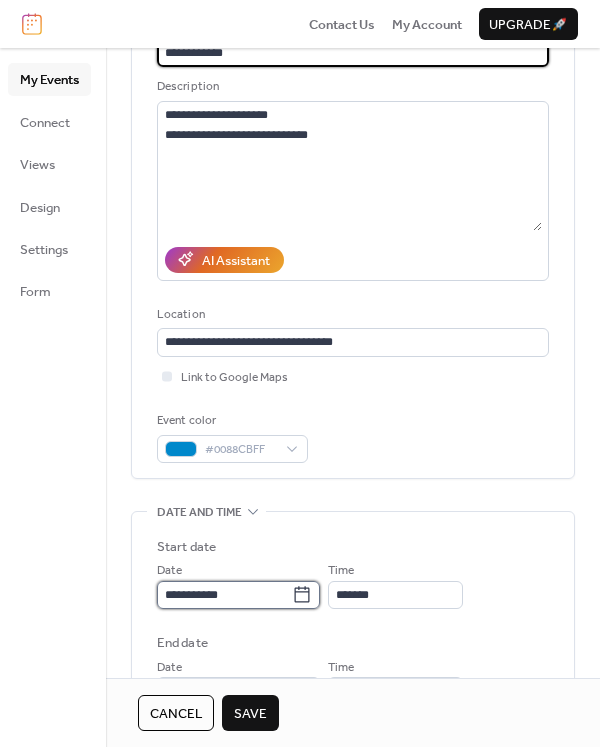 click on "**********" at bounding box center (224, 595) 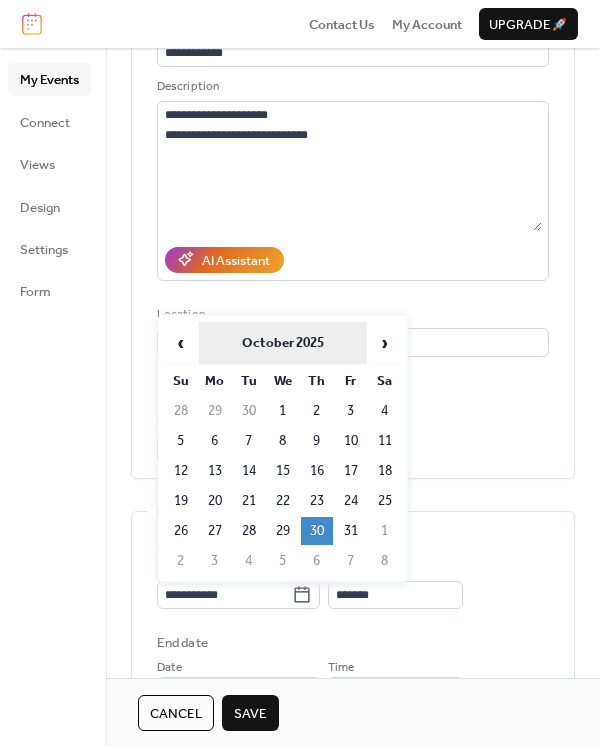 click on "October 2025" at bounding box center [283, 343] 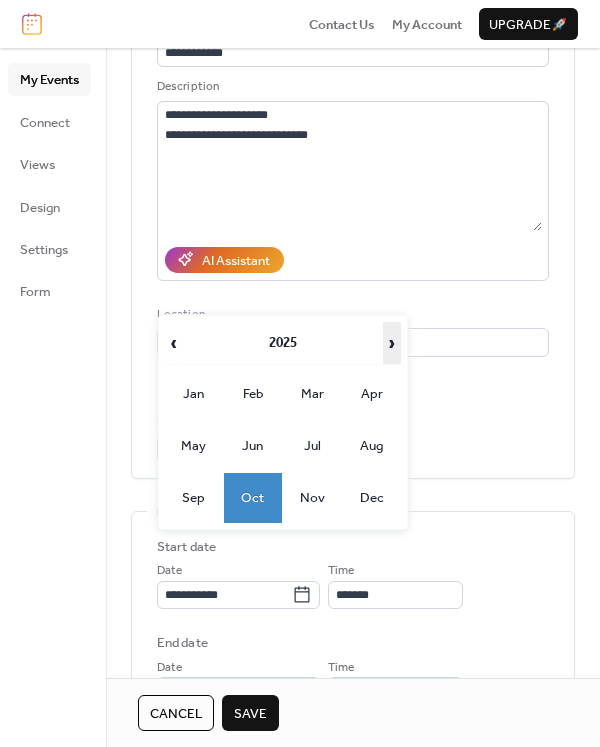 click on "›" at bounding box center (392, 343) 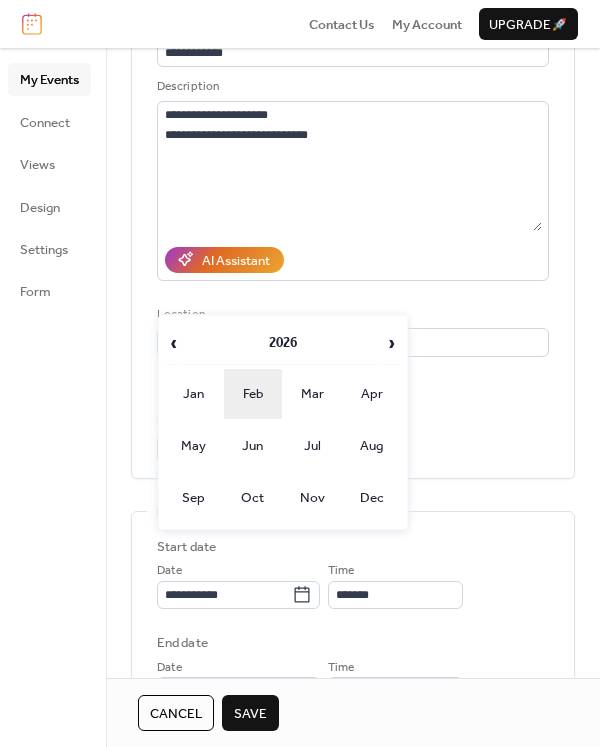 click on "Feb" at bounding box center [253, 394] 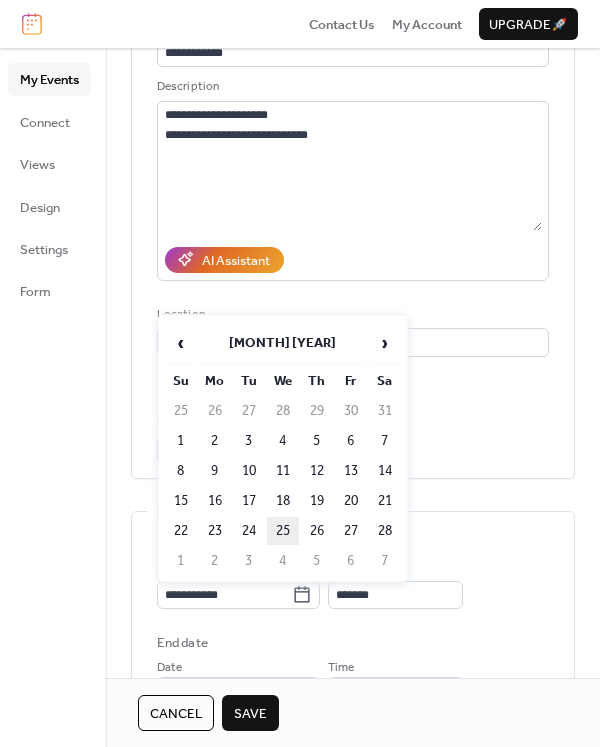 click on "25" at bounding box center (283, 531) 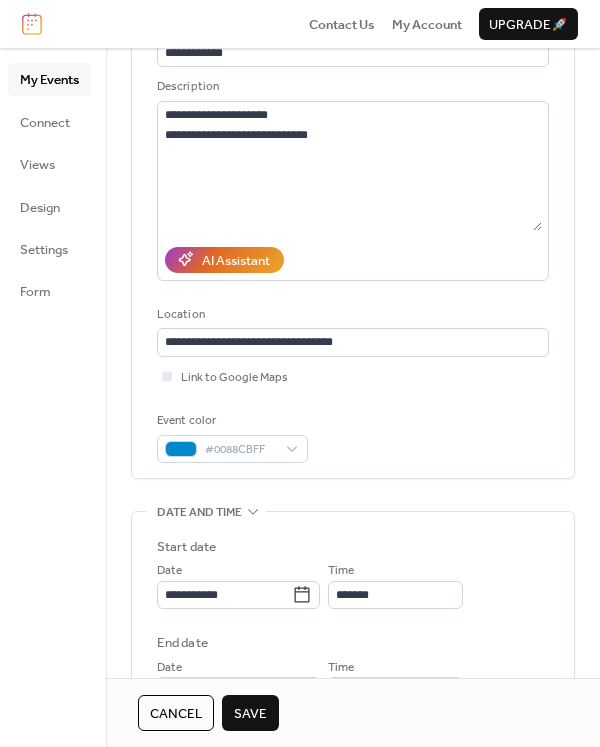 type on "**********" 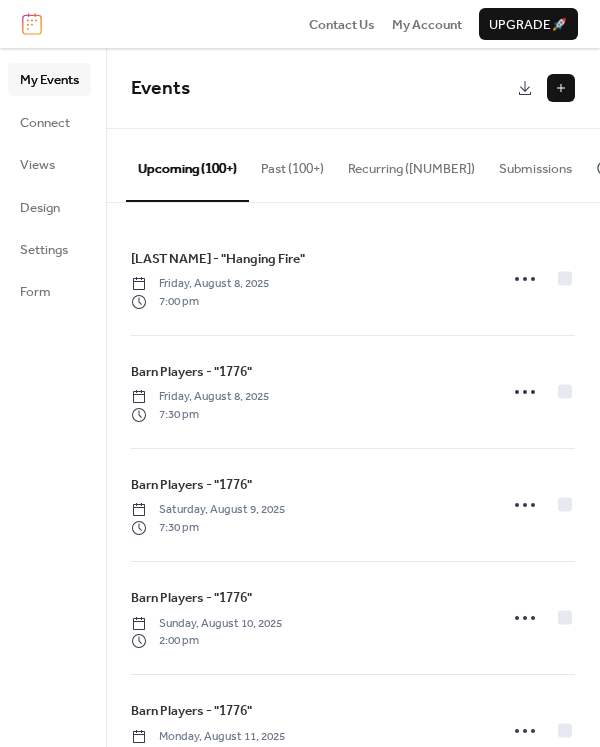 click at bounding box center (680, 170) 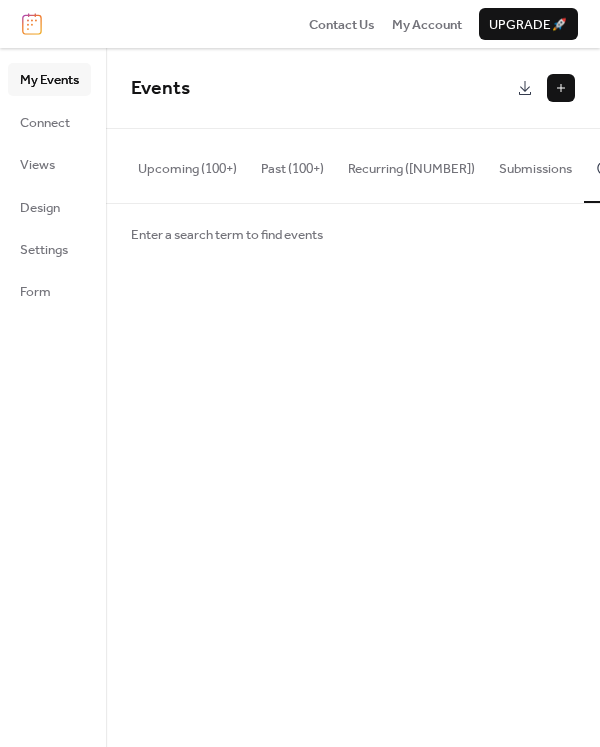 scroll, scrollTop: 0, scrollLeft: 133, axis: horizontal 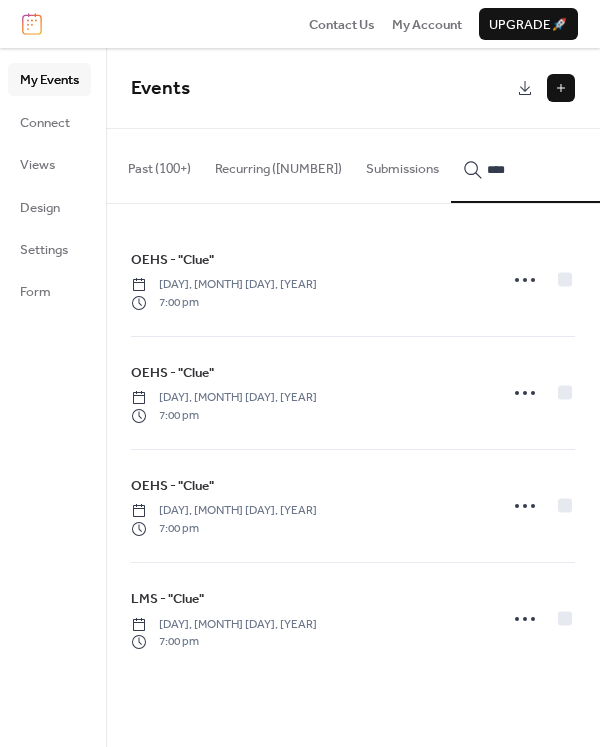 type on "****" 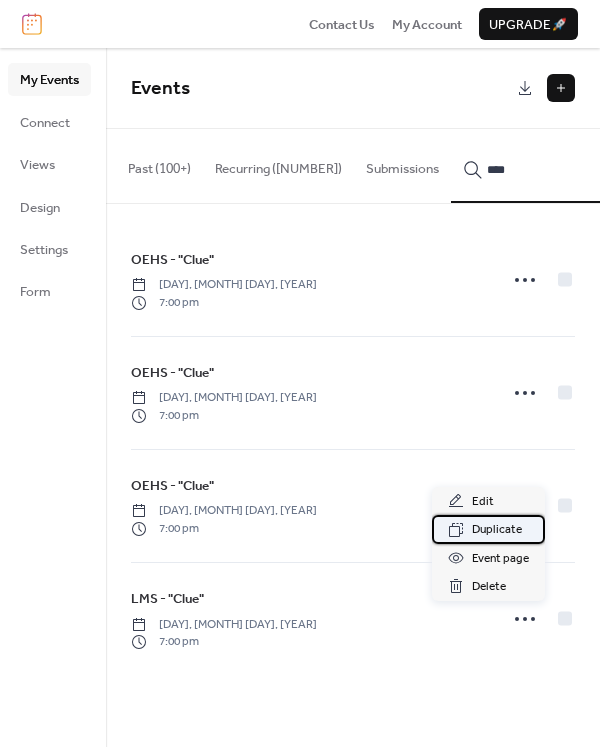 click on "Duplicate" at bounding box center [497, 530] 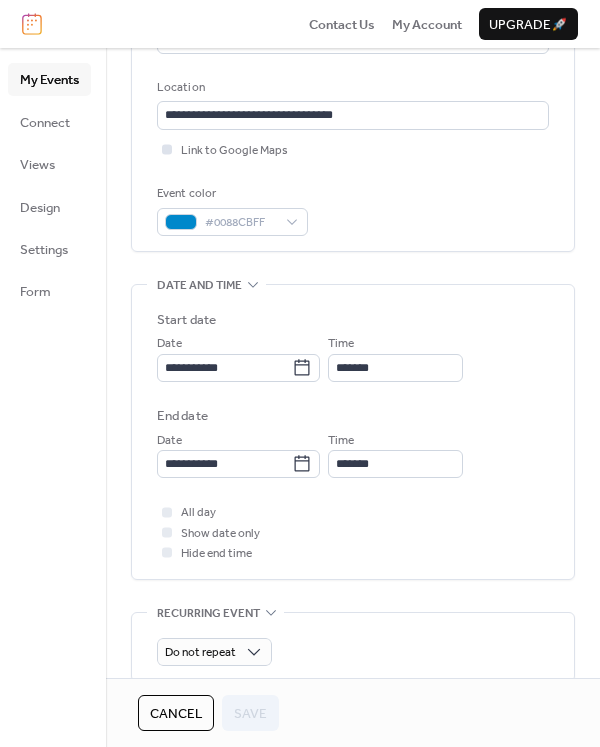 scroll, scrollTop: 397, scrollLeft: 0, axis: vertical 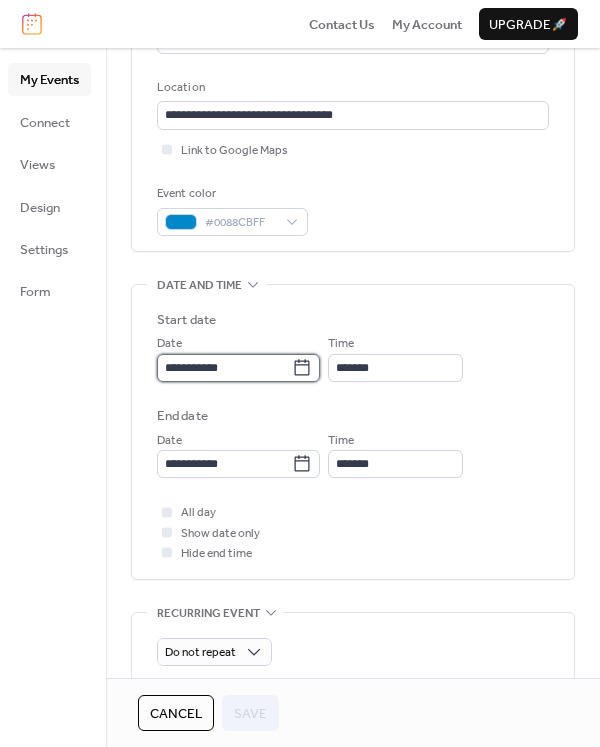 click on "**********" at bounding box center (224, 368) 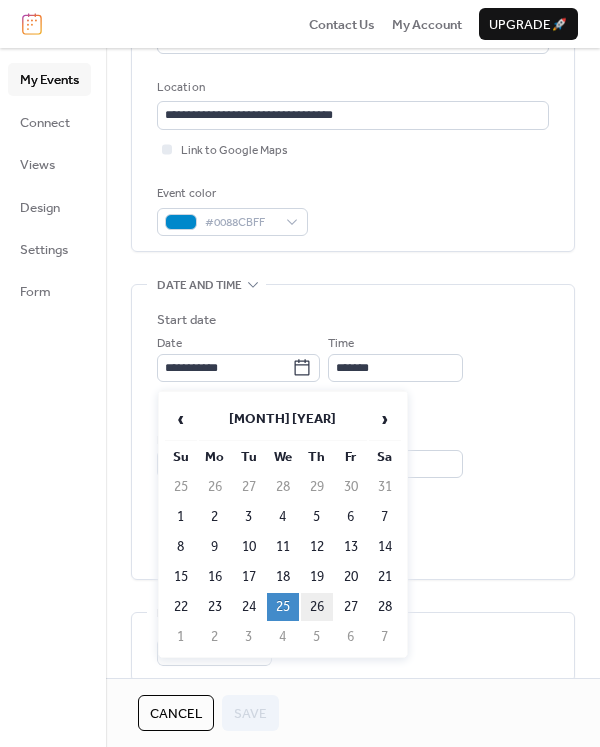 click on "26" at bounding box center [317, 607] 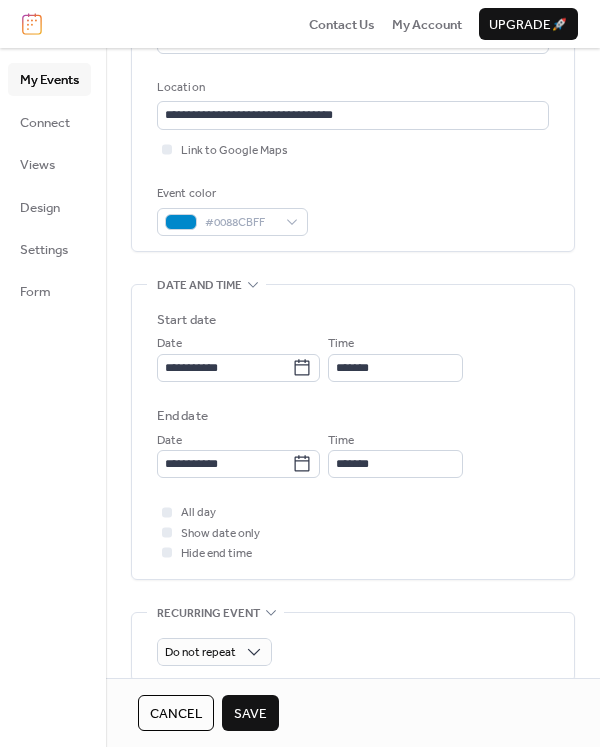 click on "Save" at bounding box center (250, 714) 